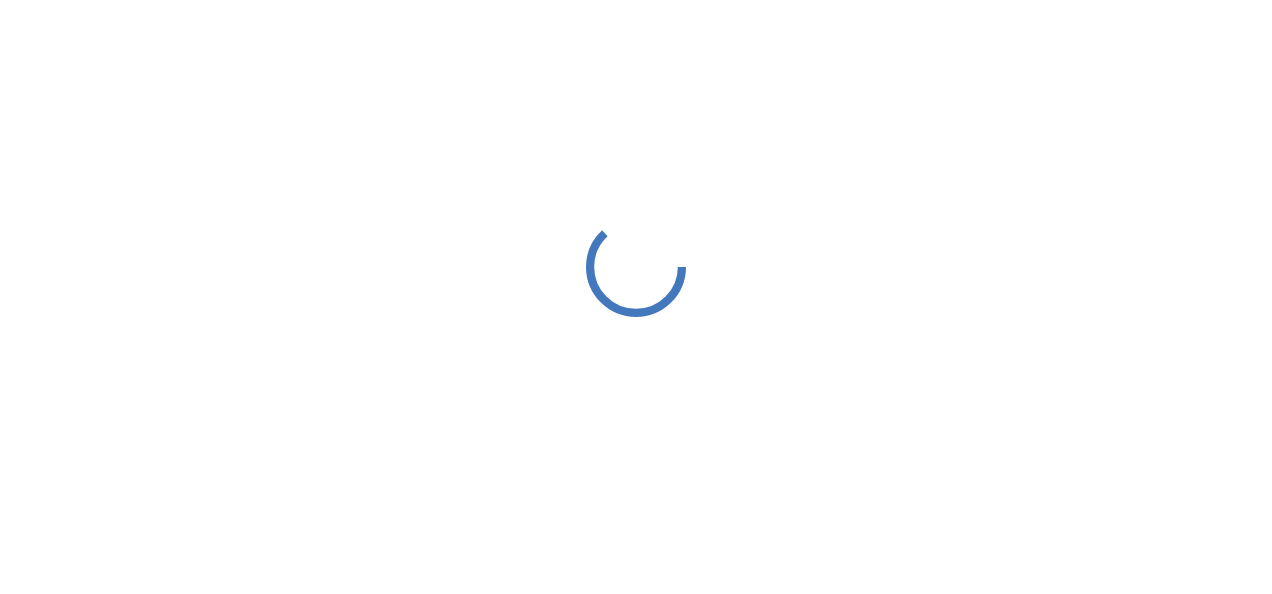 scroll, scrollTop: 0, scrollLeft: 0, axis: both 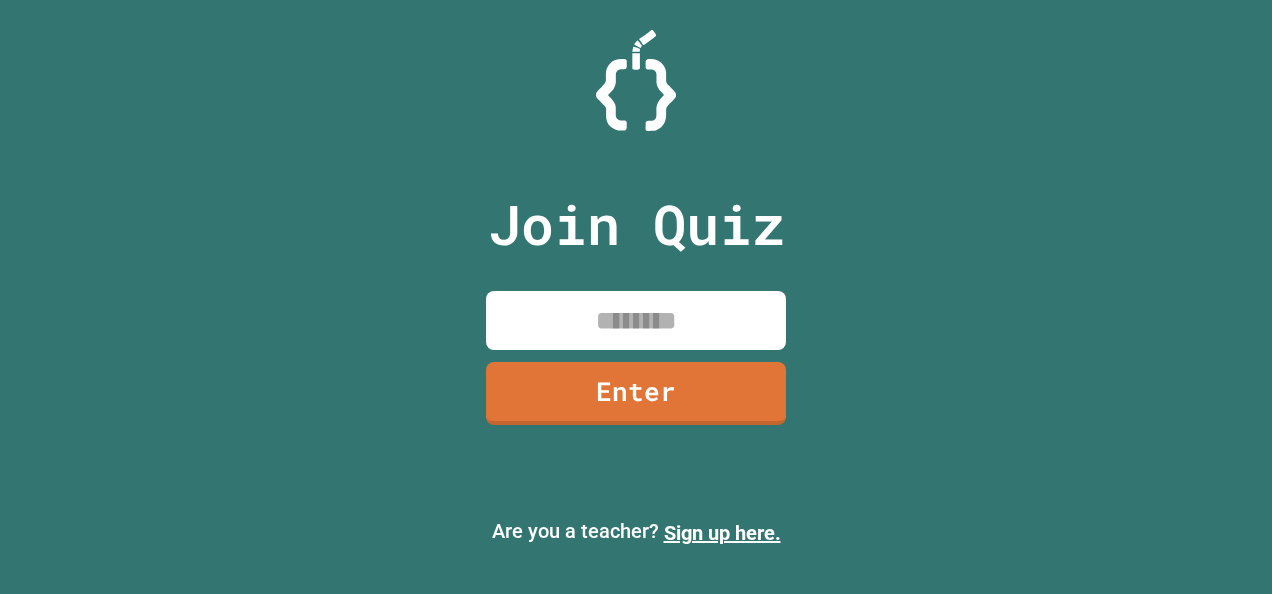 click at bounding box center (636, 320) 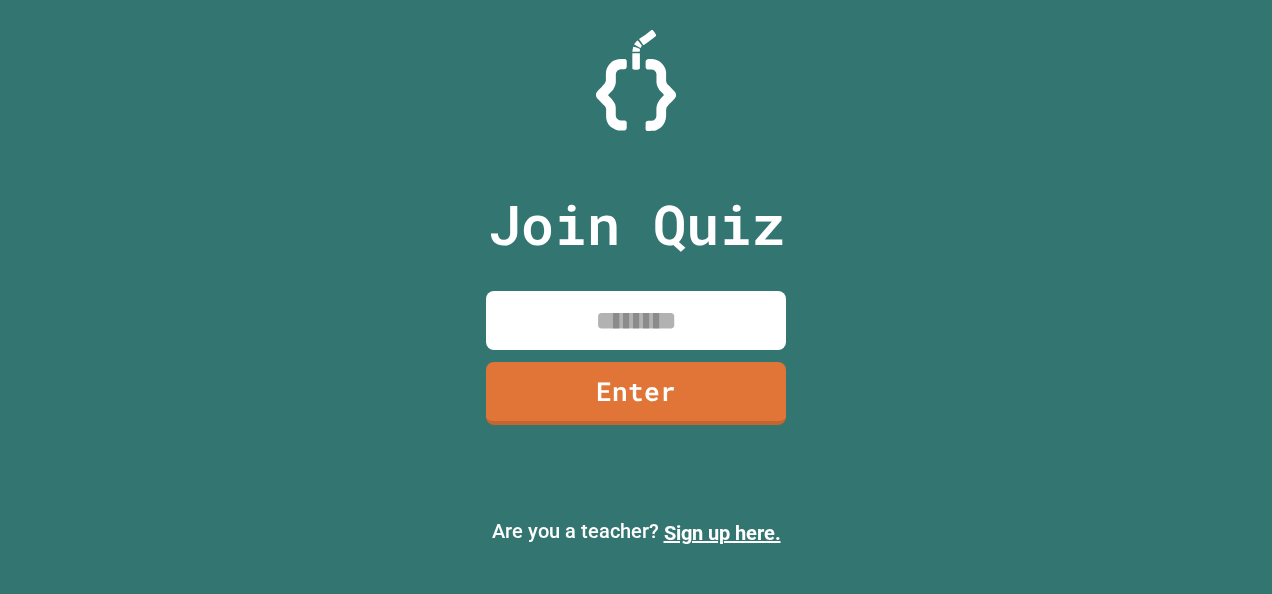 type on "*" 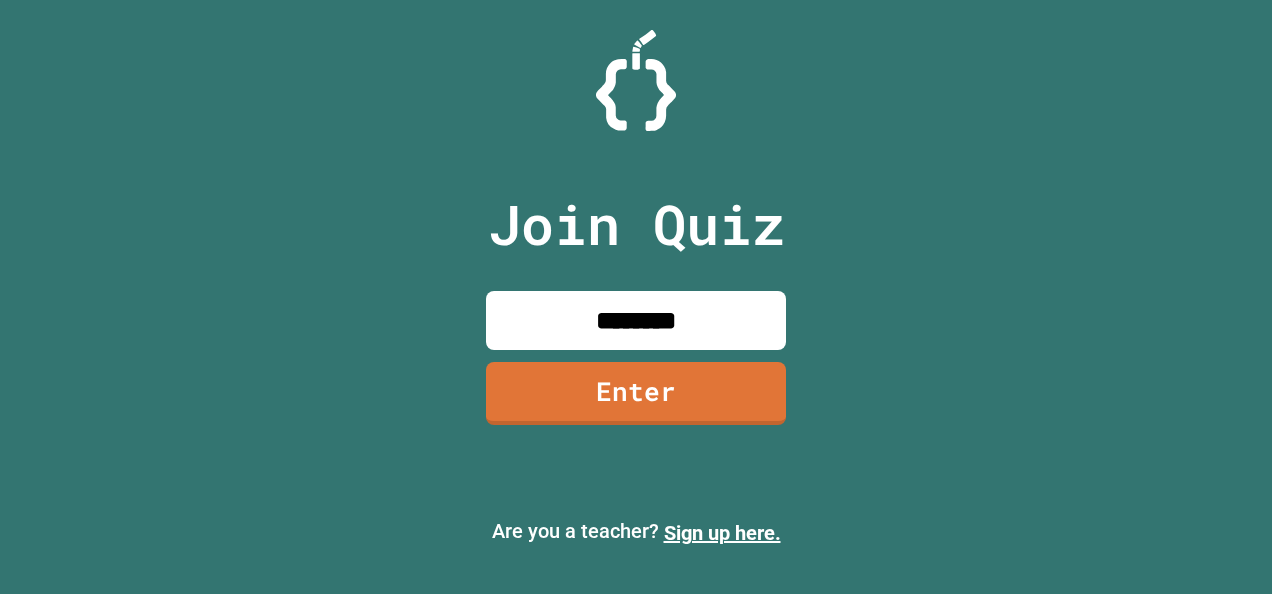 type on "********" 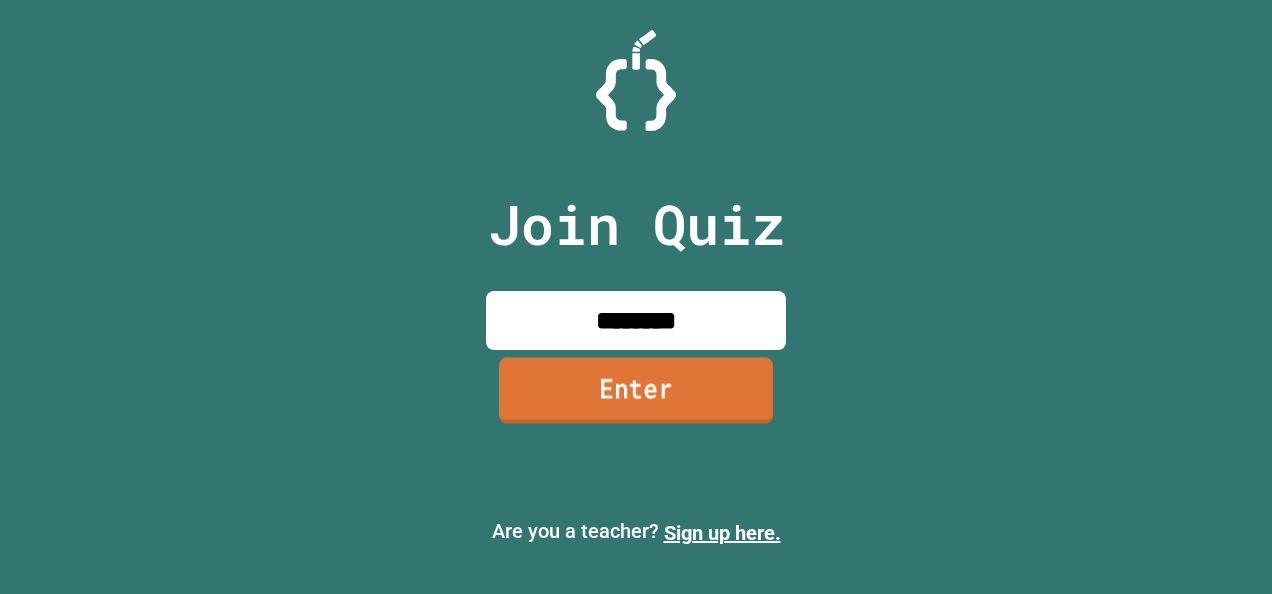 click on "Enter" at bounding box center [636, 391] 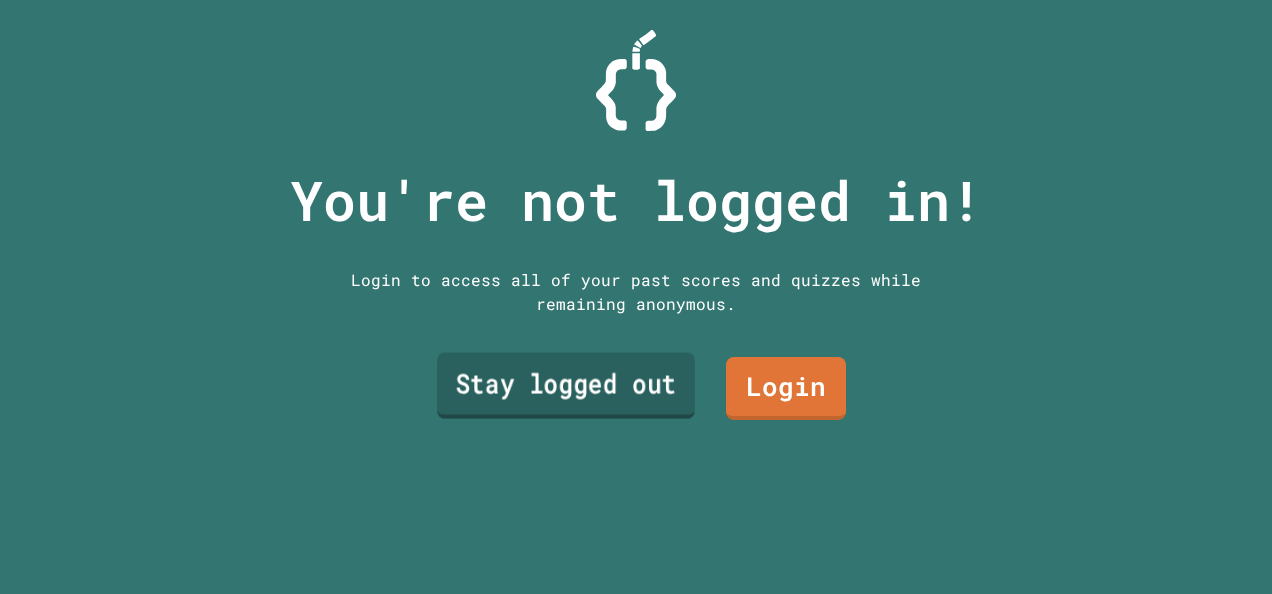 click on "Stay logged out" at bounding box center (566, 385) 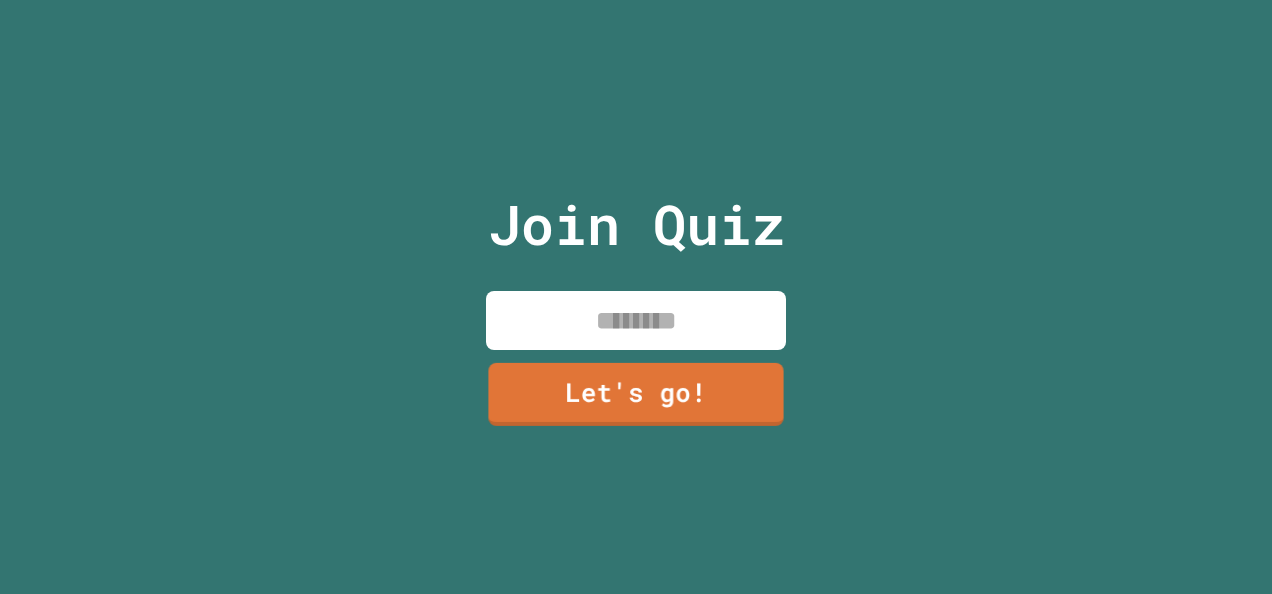 click on "Join Quiz Let's go!" at bounding box center [636, 297] 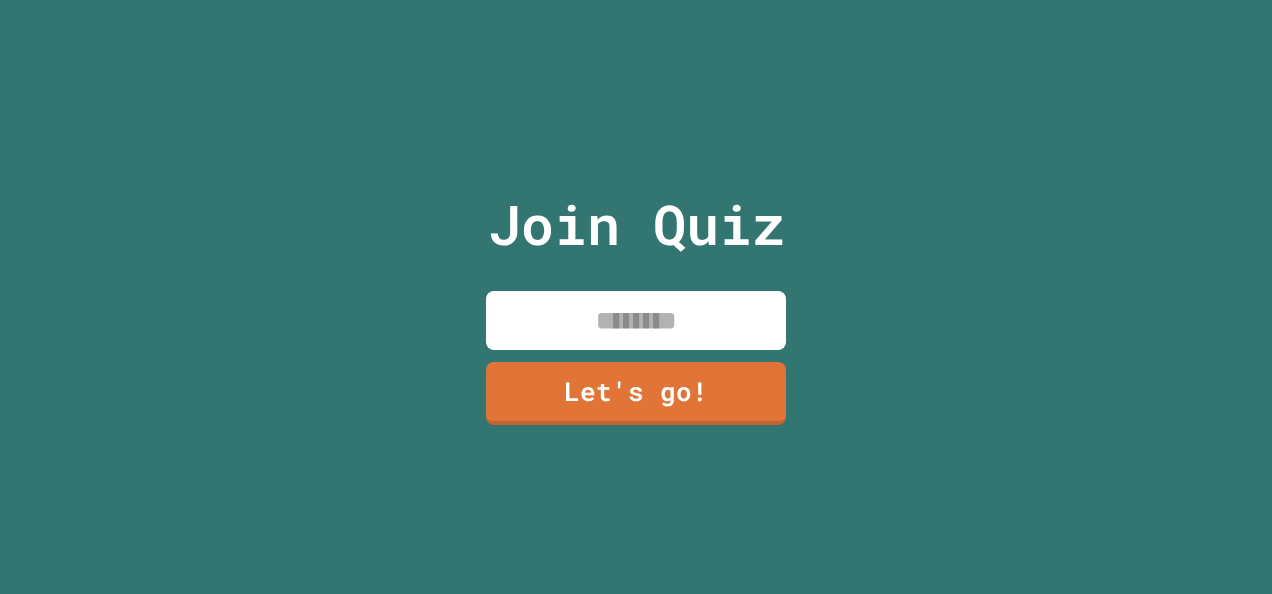 click at bounding box center [636, 320] 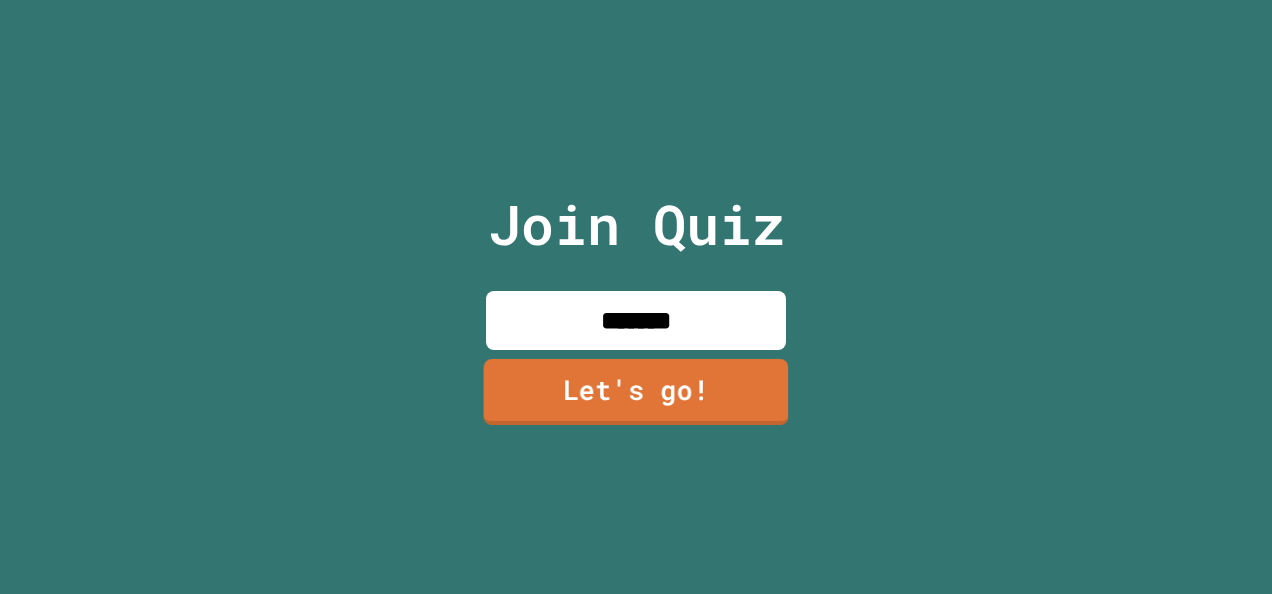 type on "*******" 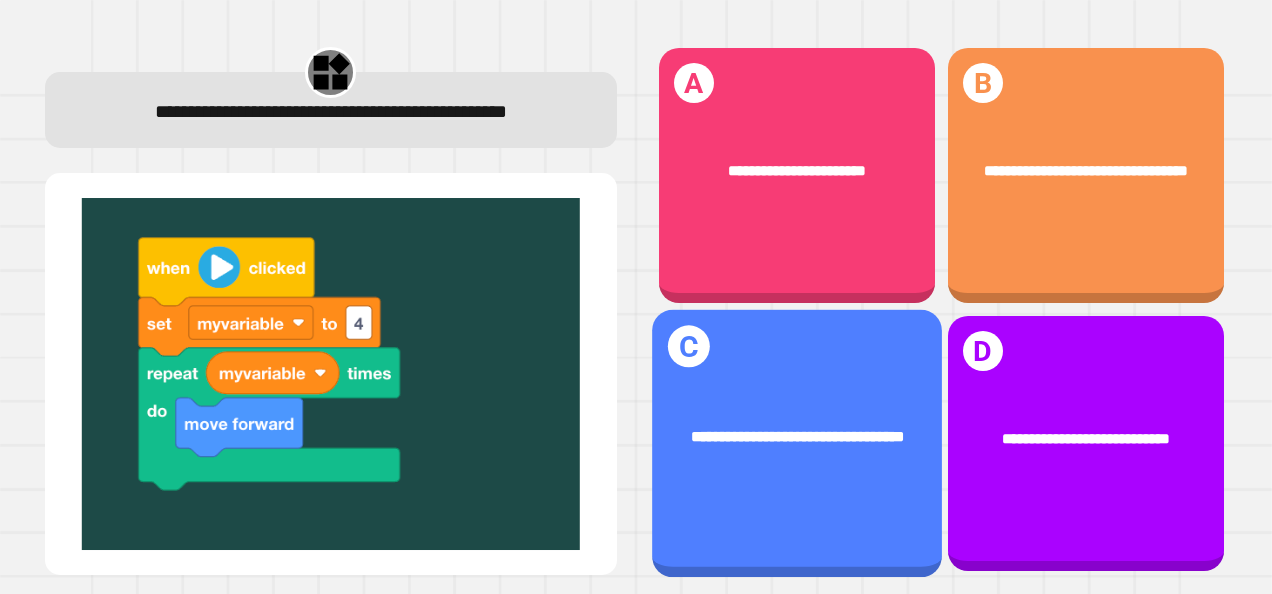 click on "**********" at bounding box center (797, 444) 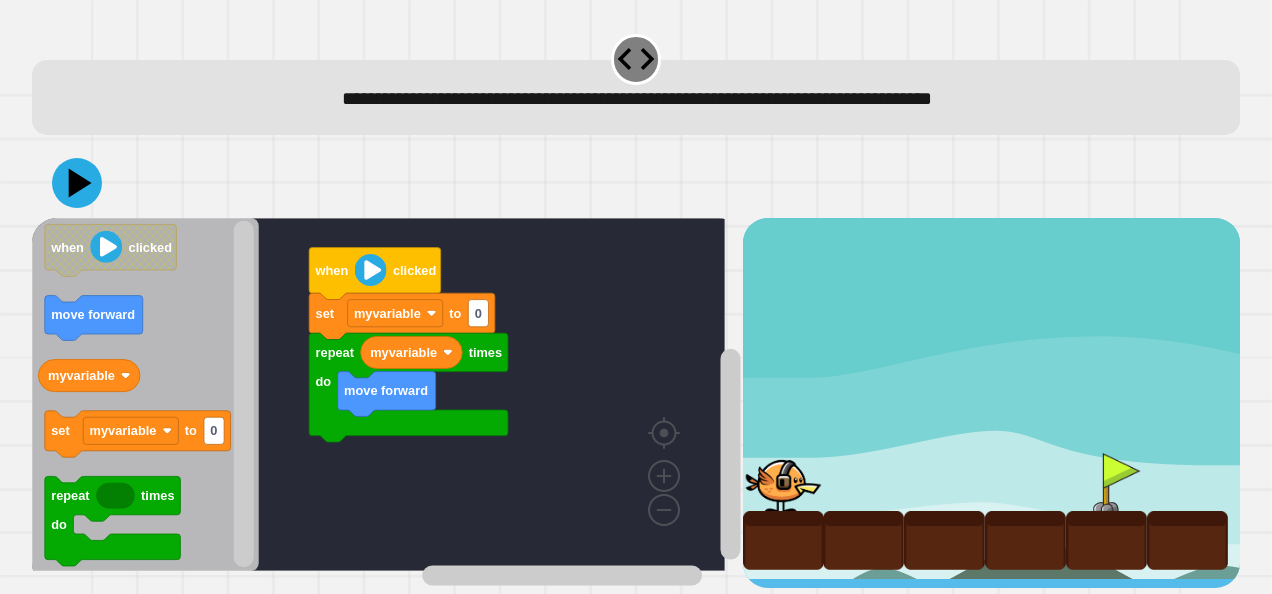 scroll, scrollTop: 15, scrollLeft: 0, axis: vertical 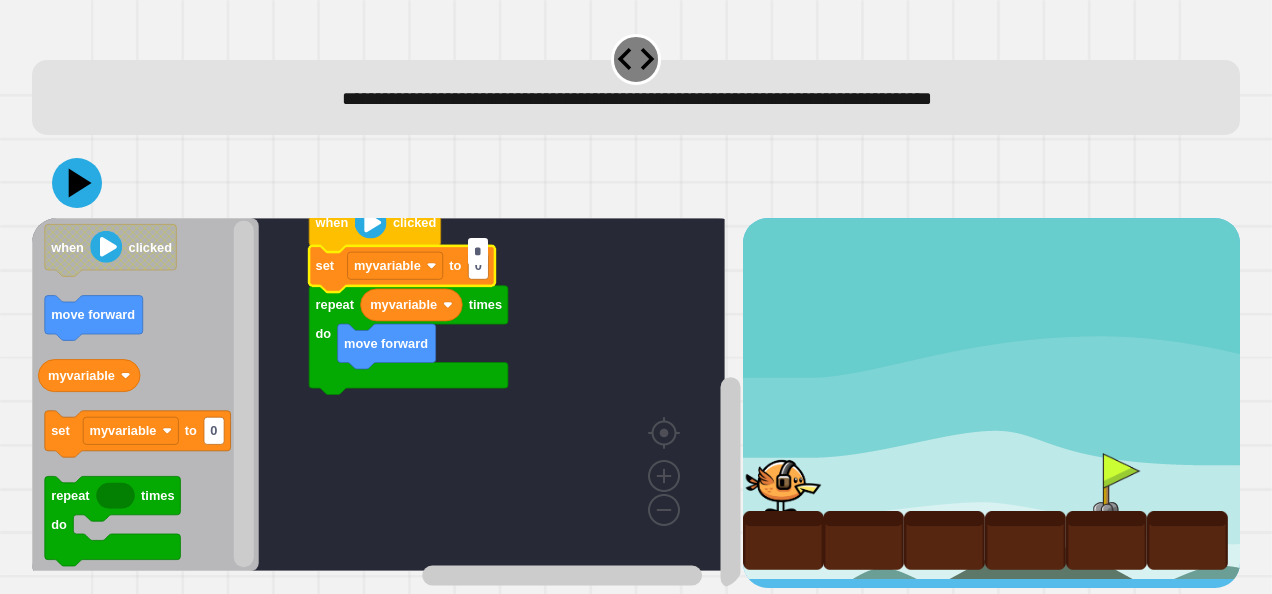 click on "*" at bounding box center (478, 251) 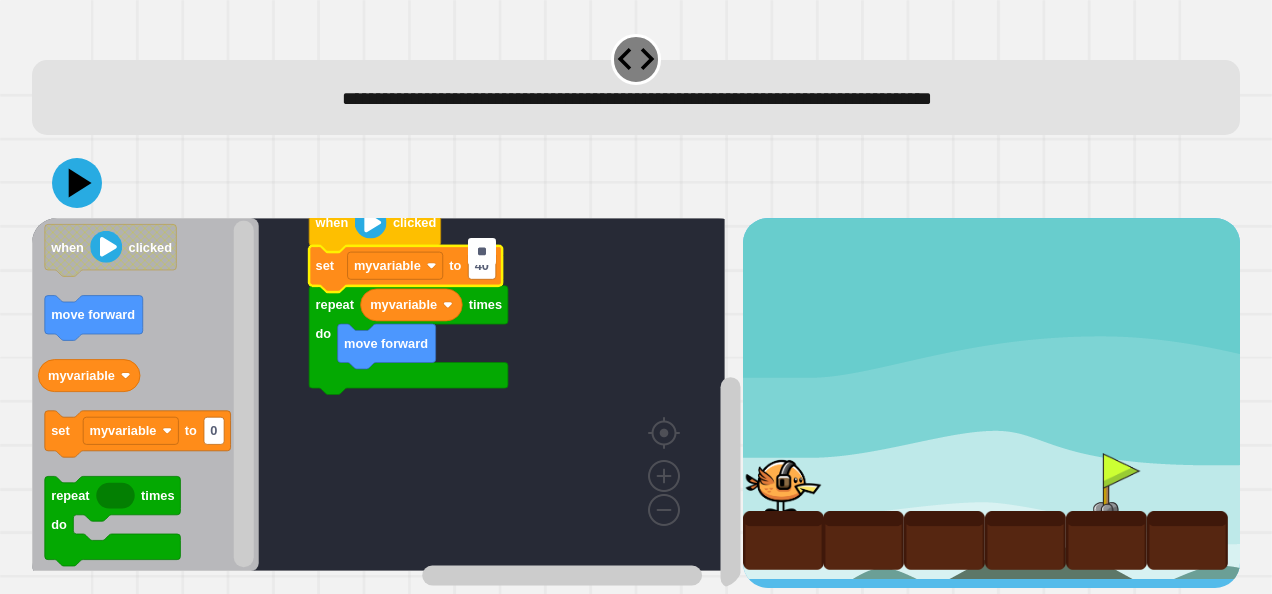type on "*" 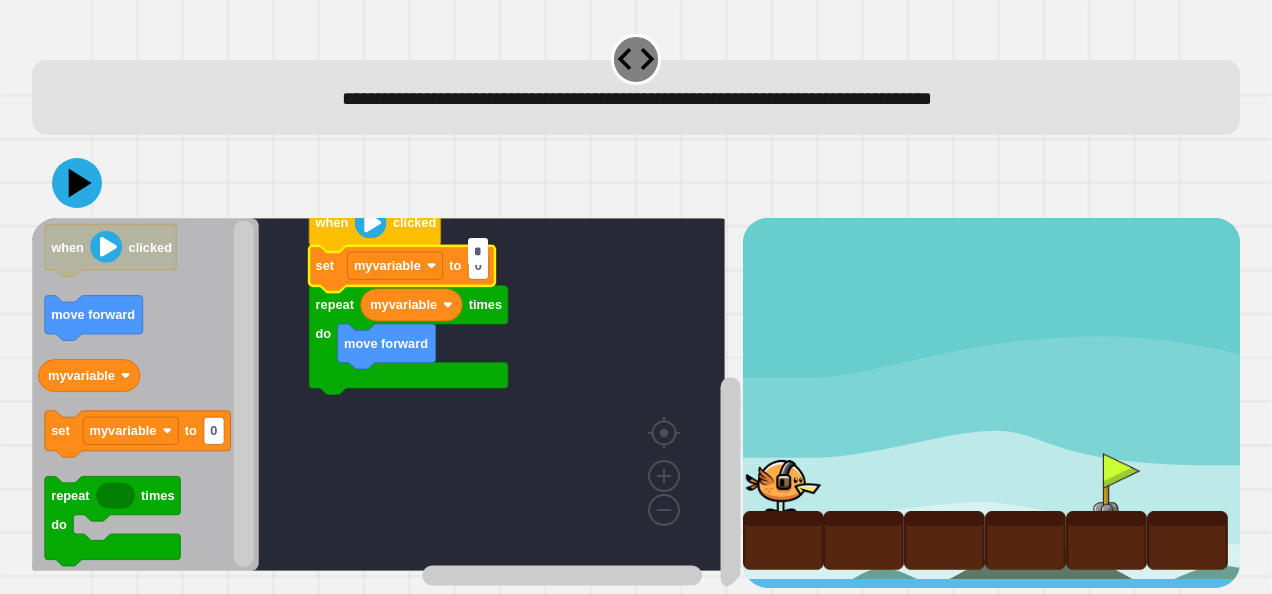 click on "*" at bounding box center [478, 251] 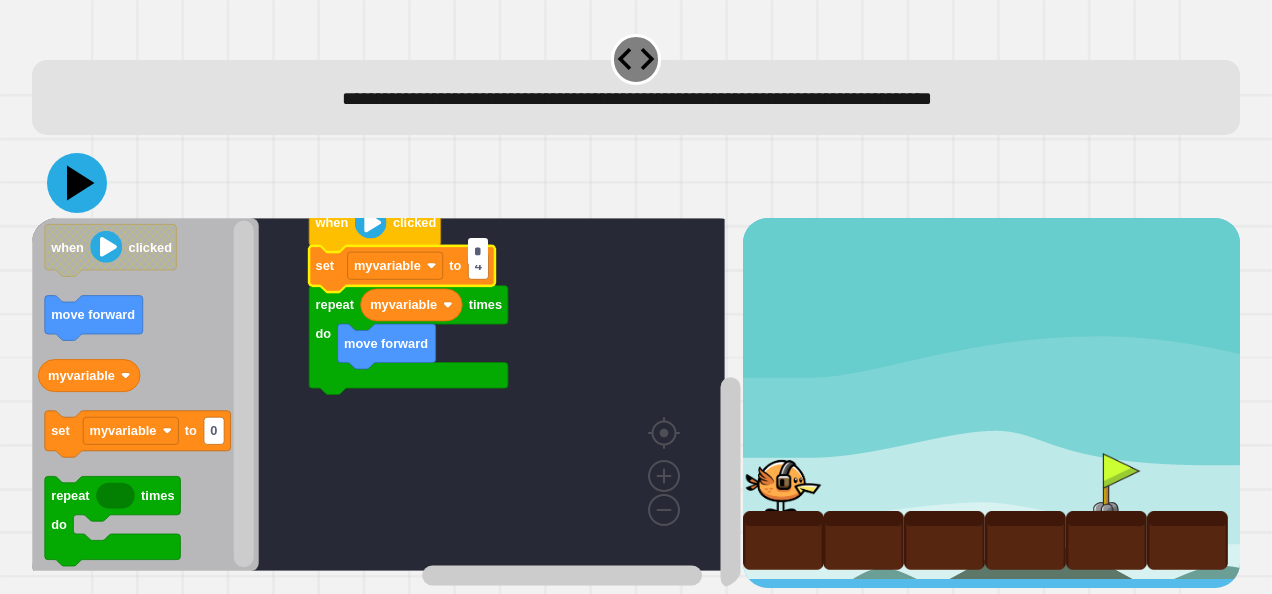 type on "*" 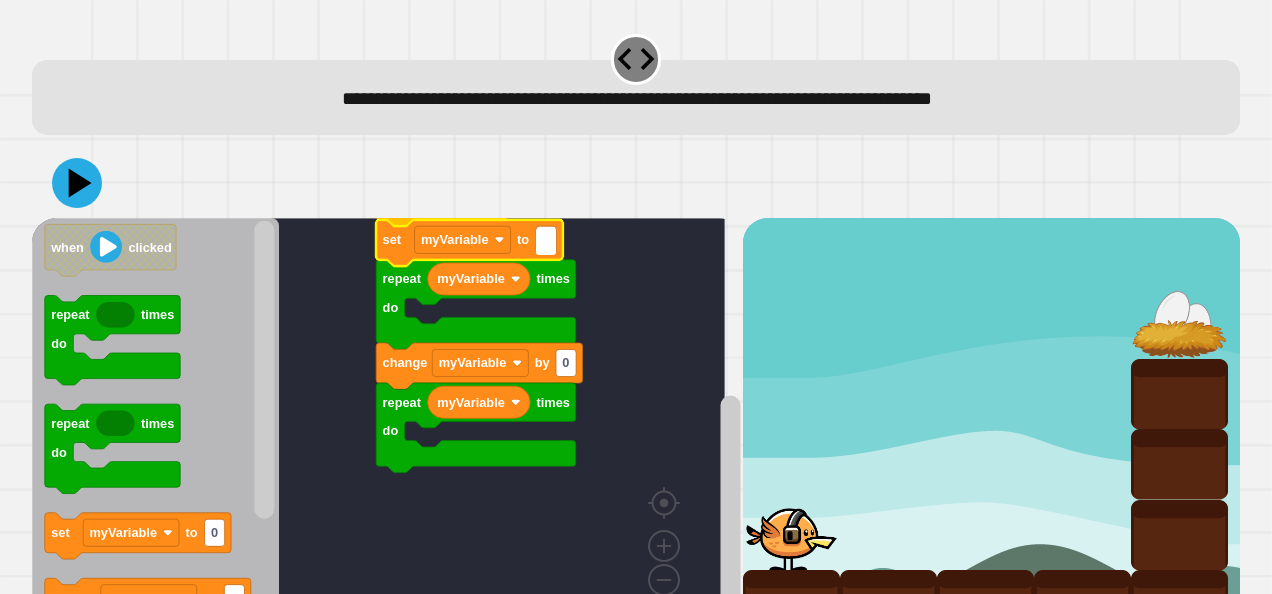 type on "*" 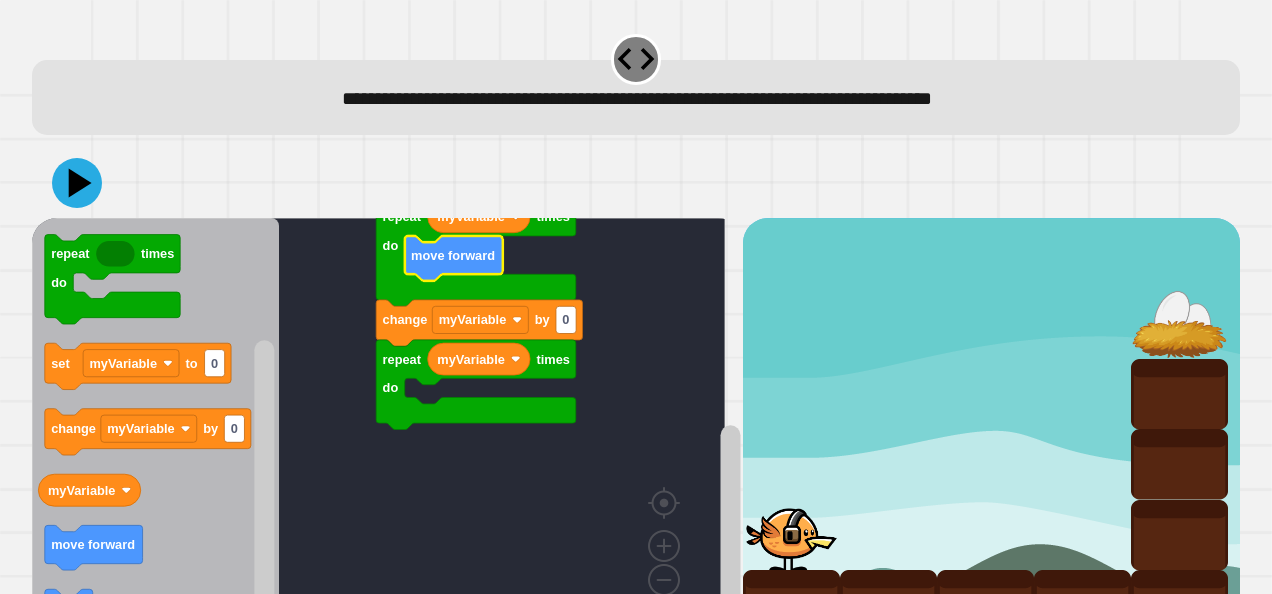 scroll, scrollTop: 85, scrollLeft: 0, axis: vertical 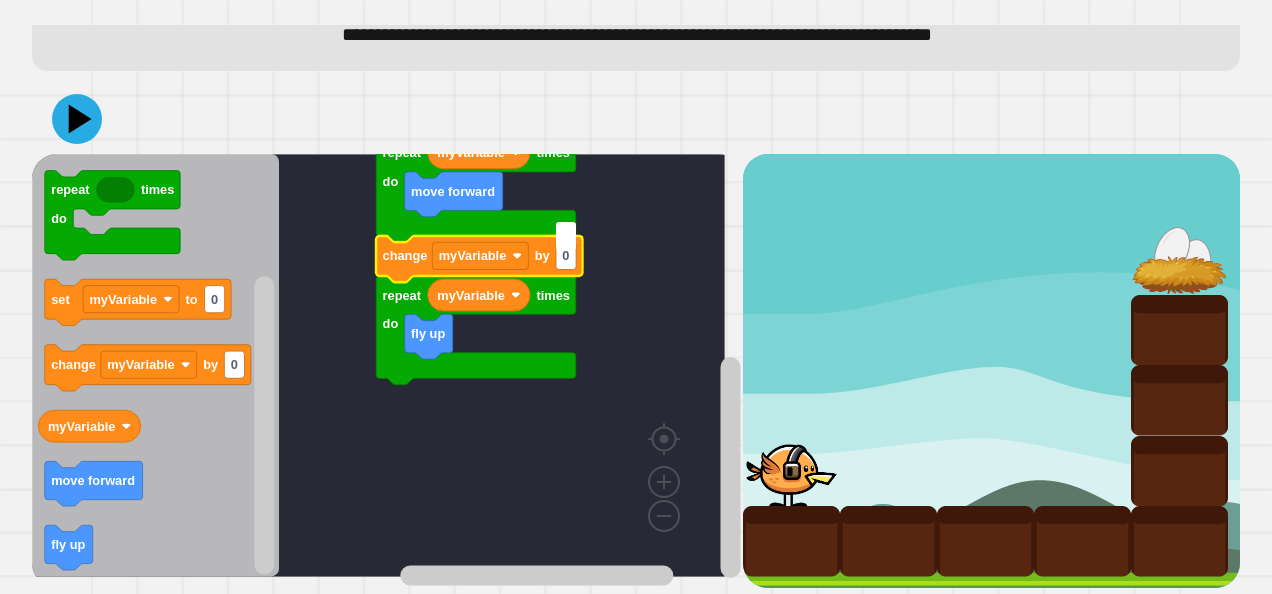 type on "*" 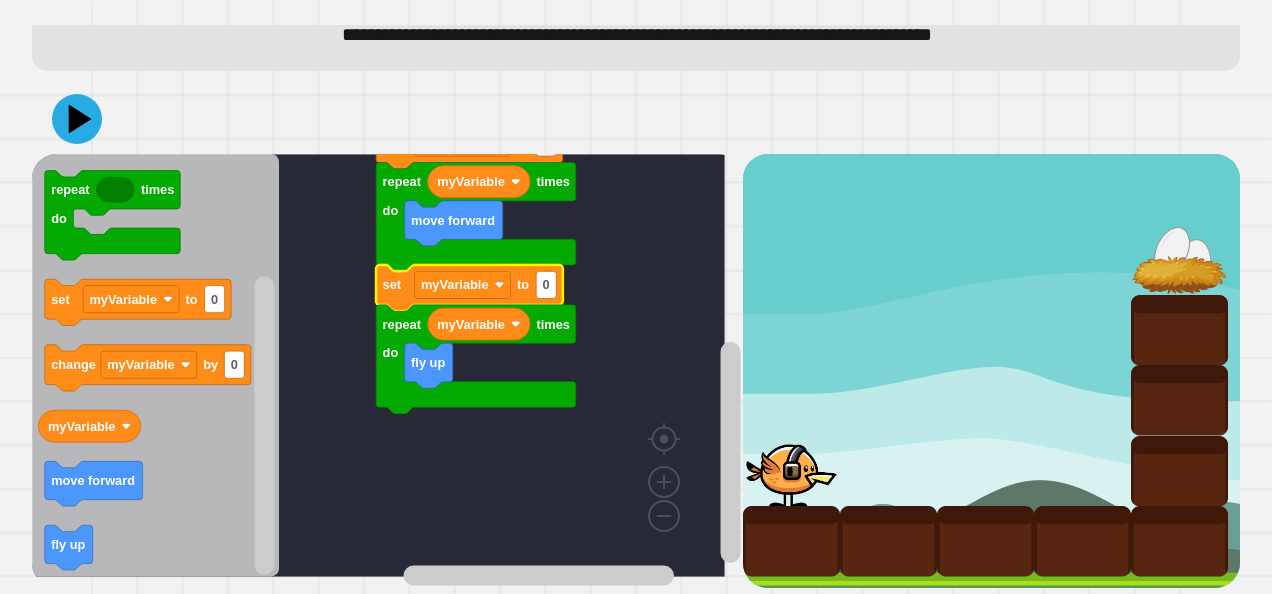 click 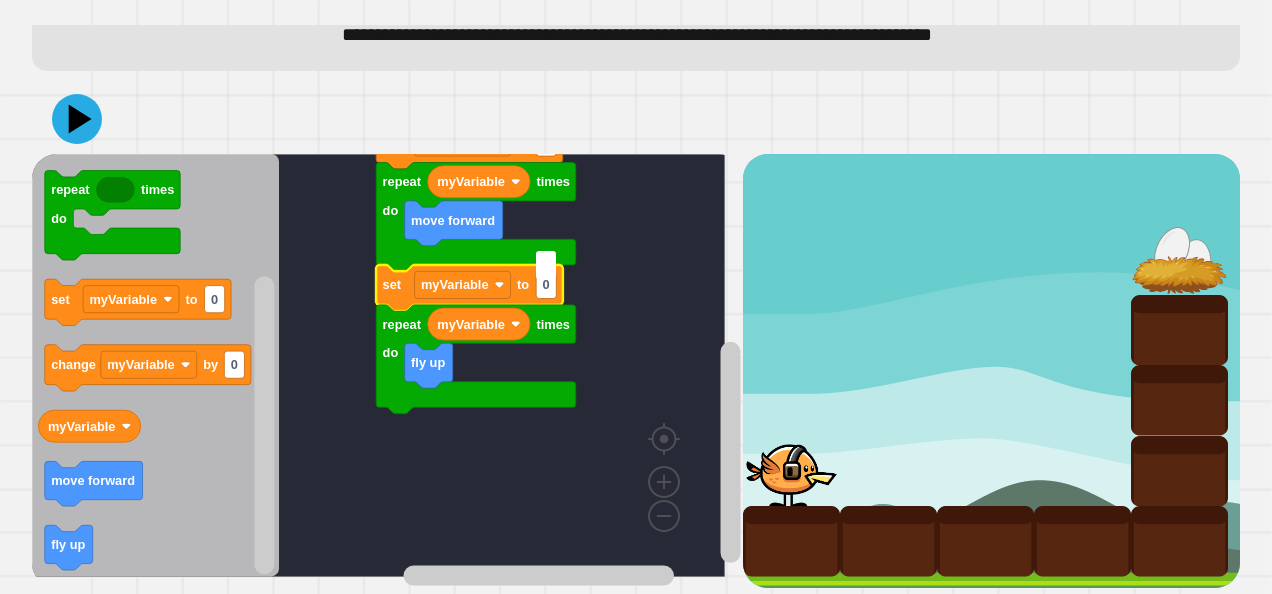 type on "*" 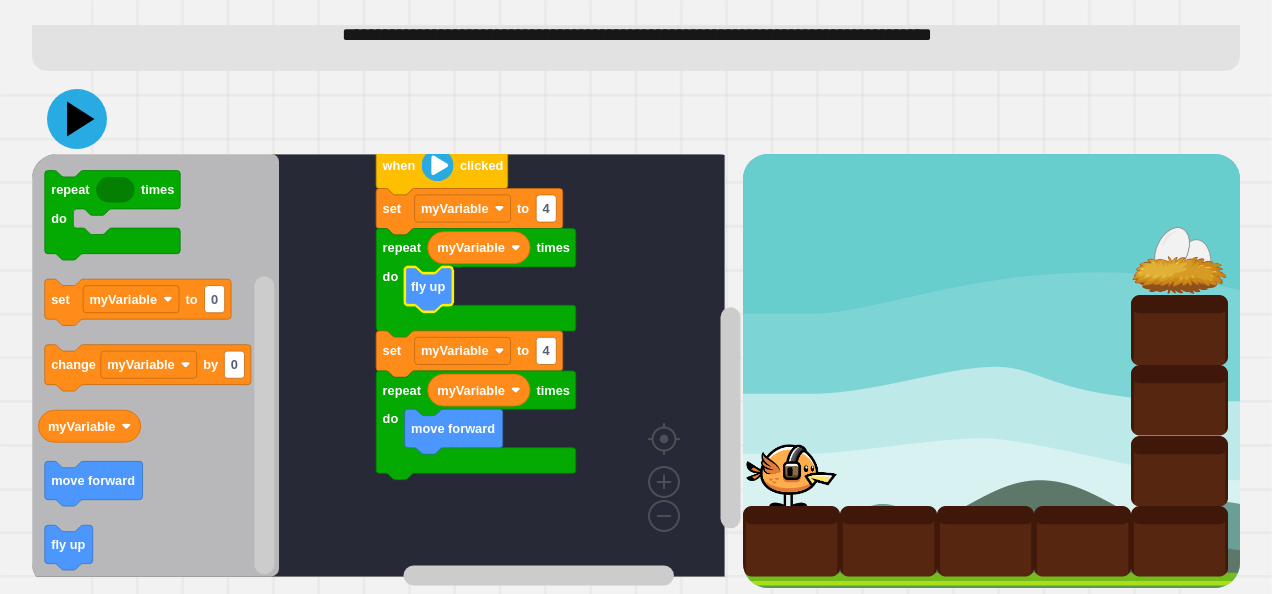 click 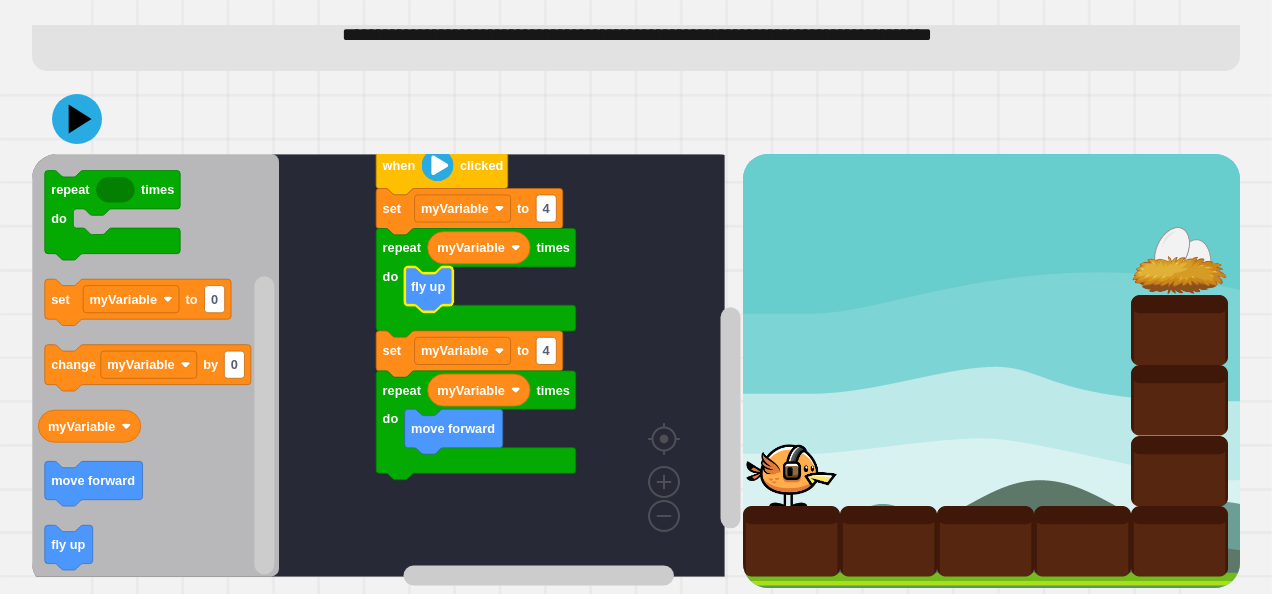 click 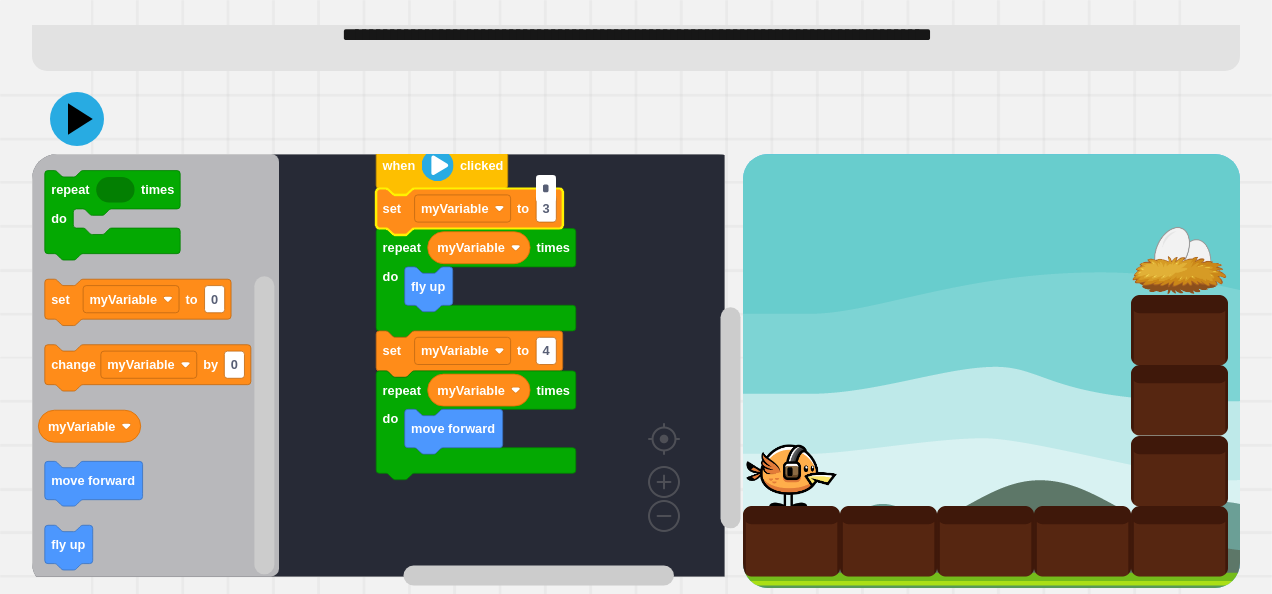 type on "*" 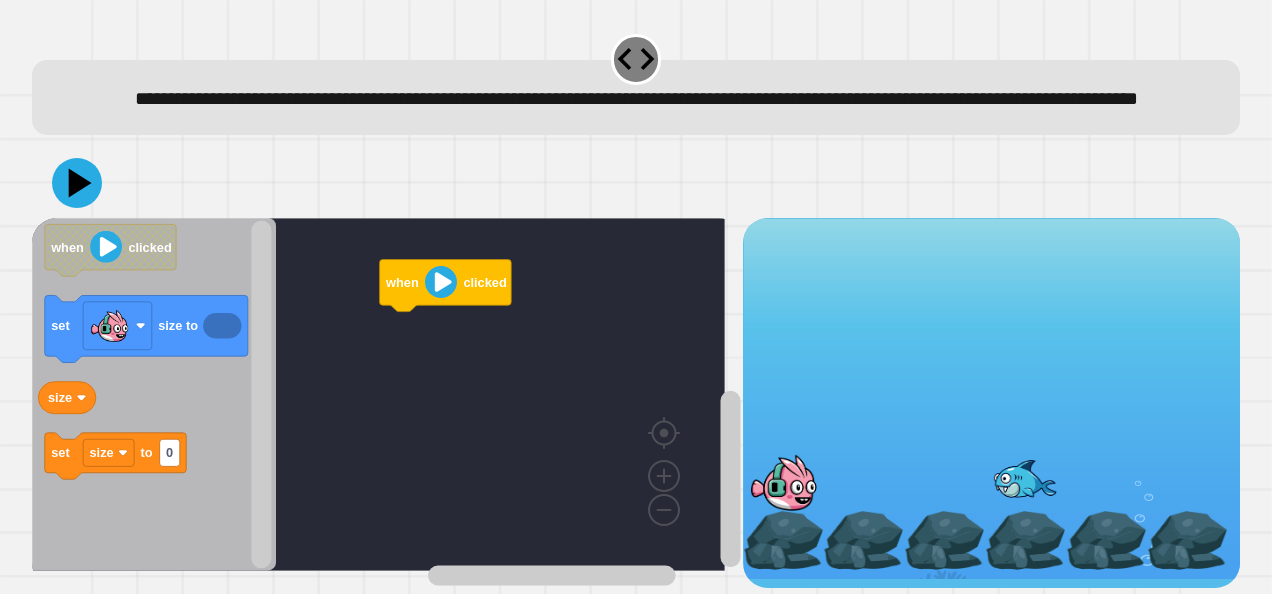 scroll, scrollTop: 46, scrollLeft: 0, axis: vertical 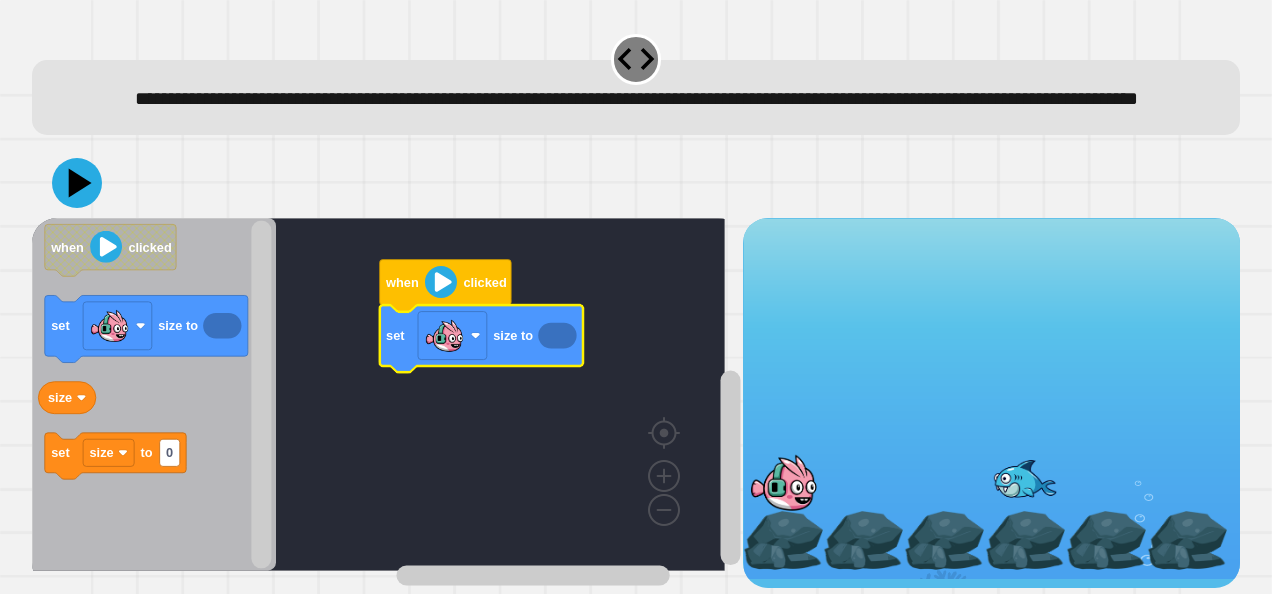 click 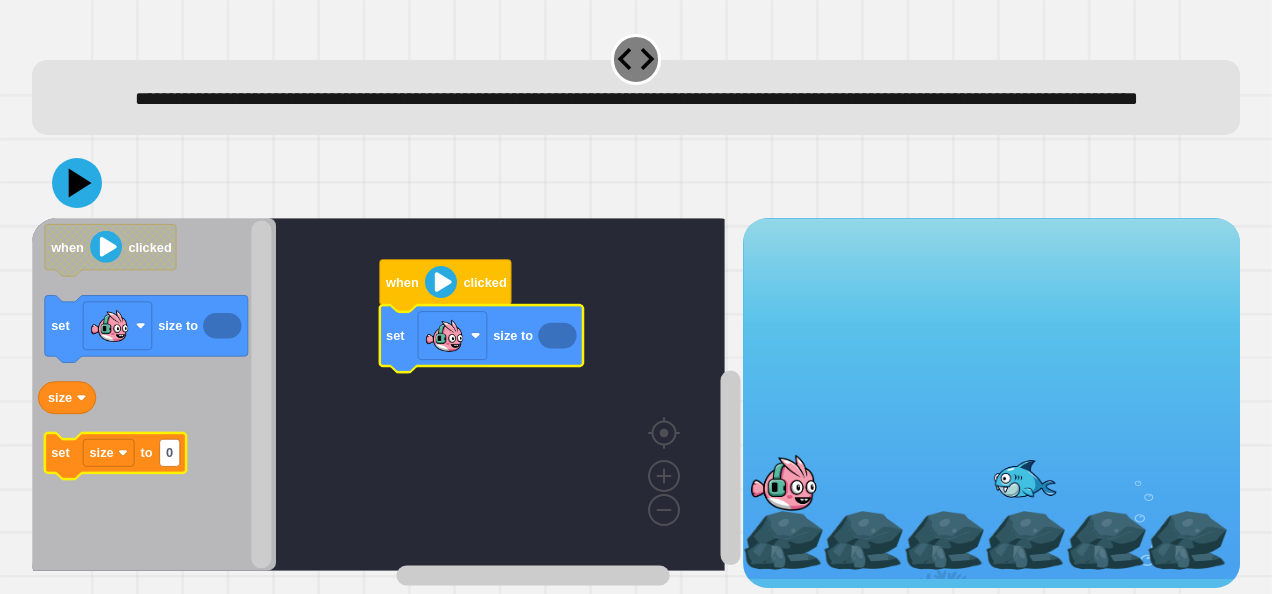 click on "to" 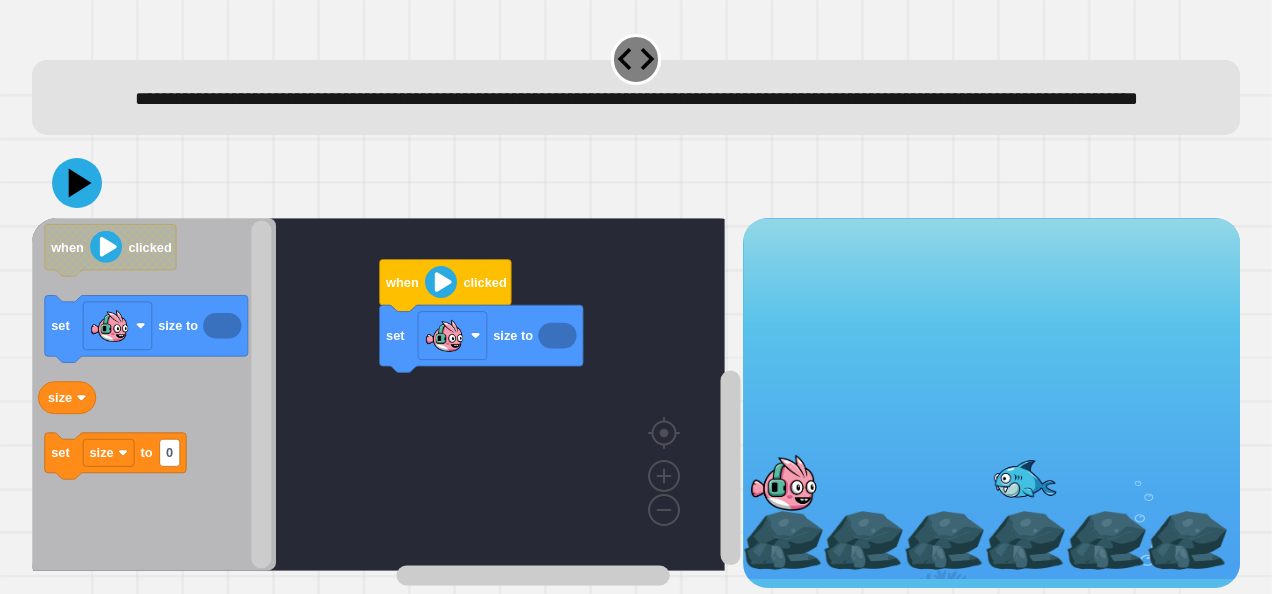 click 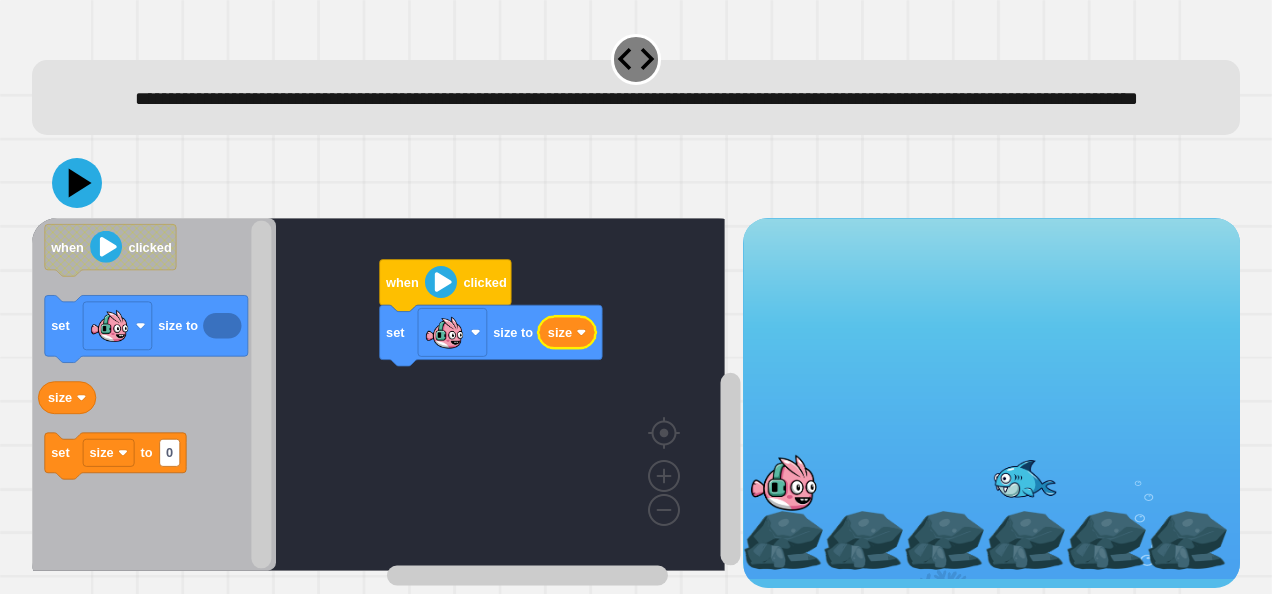 click on "size" 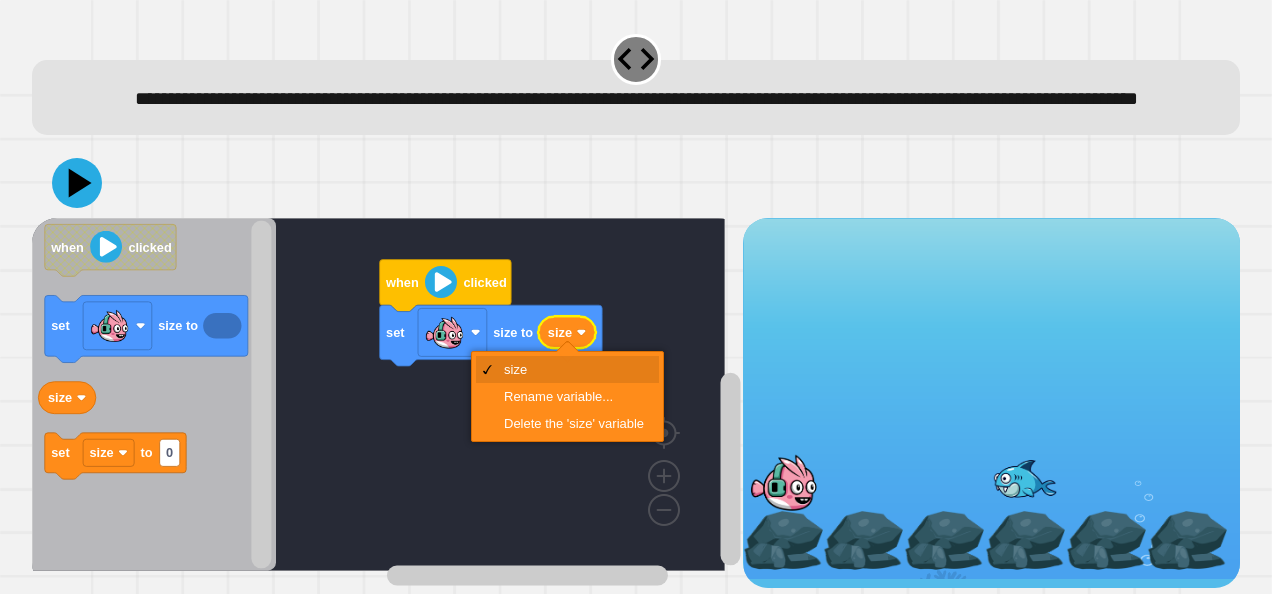 click on "size" 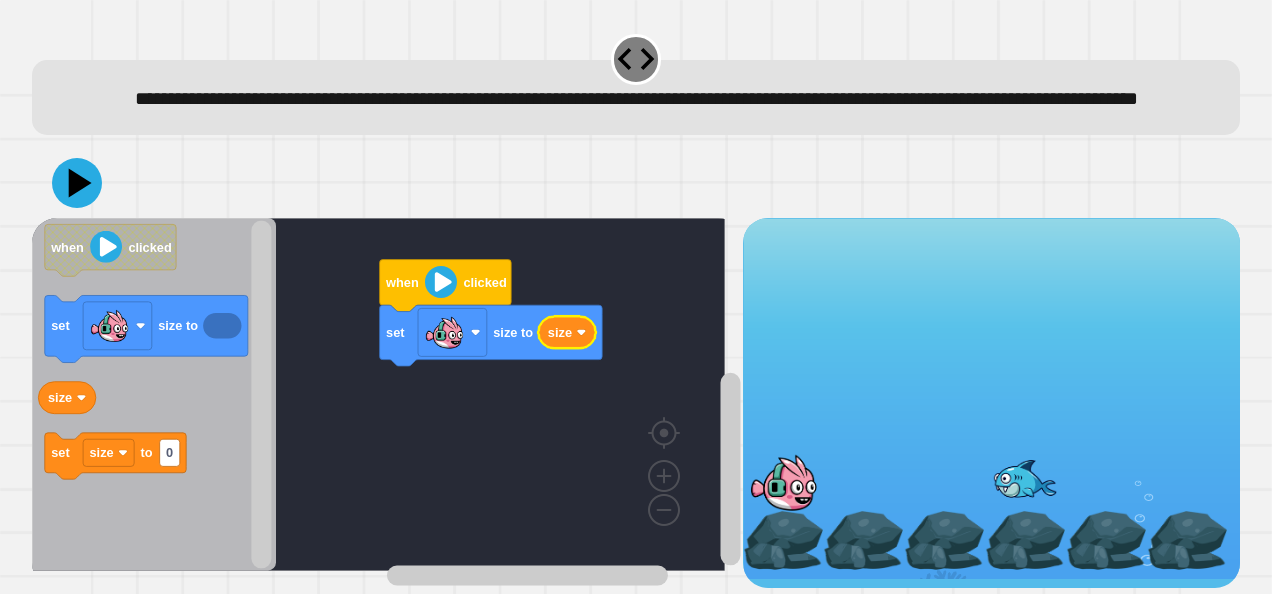 click on "when clicked set size to size when clicked set size to size set size to 0" at bounding box center [387, 403] 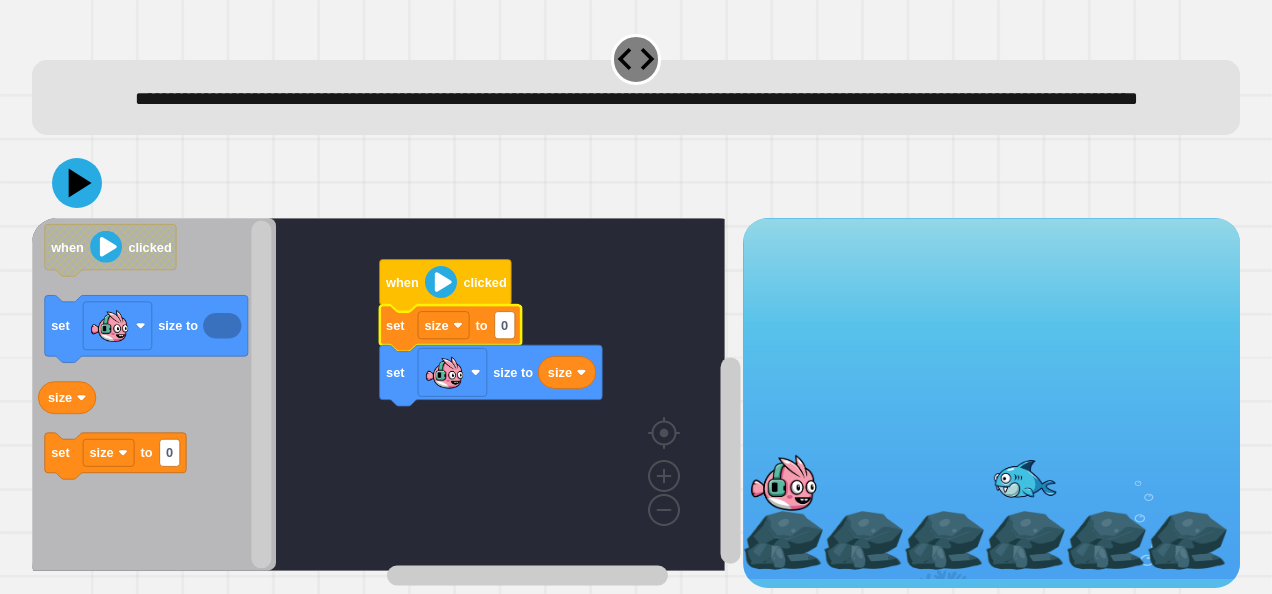 click 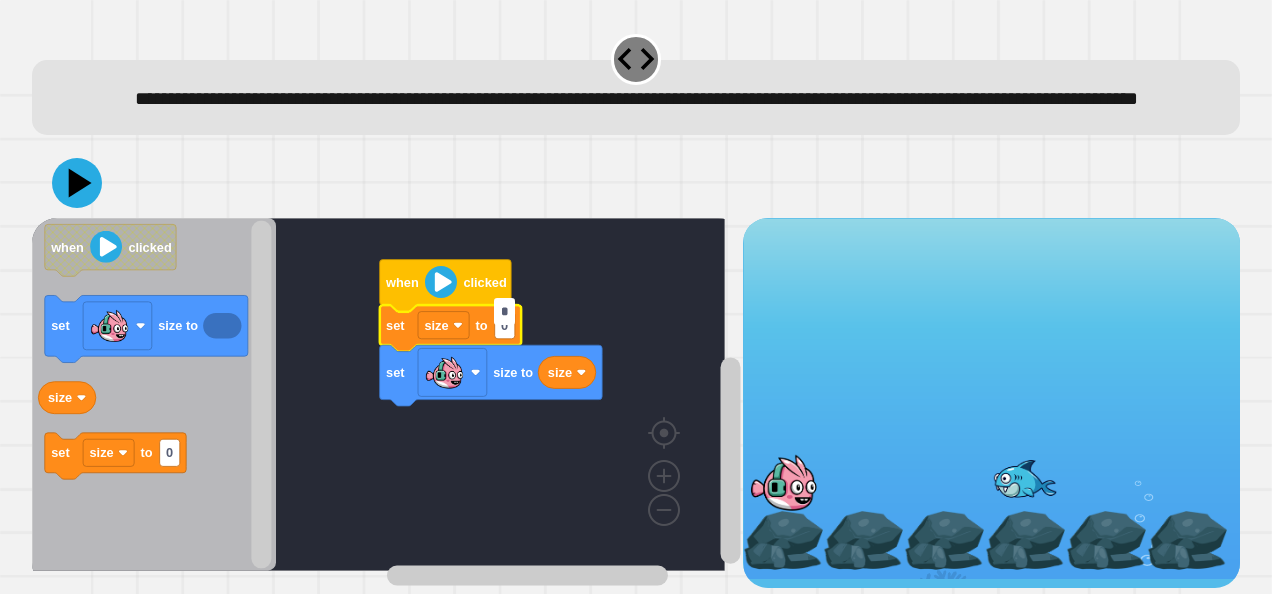 type 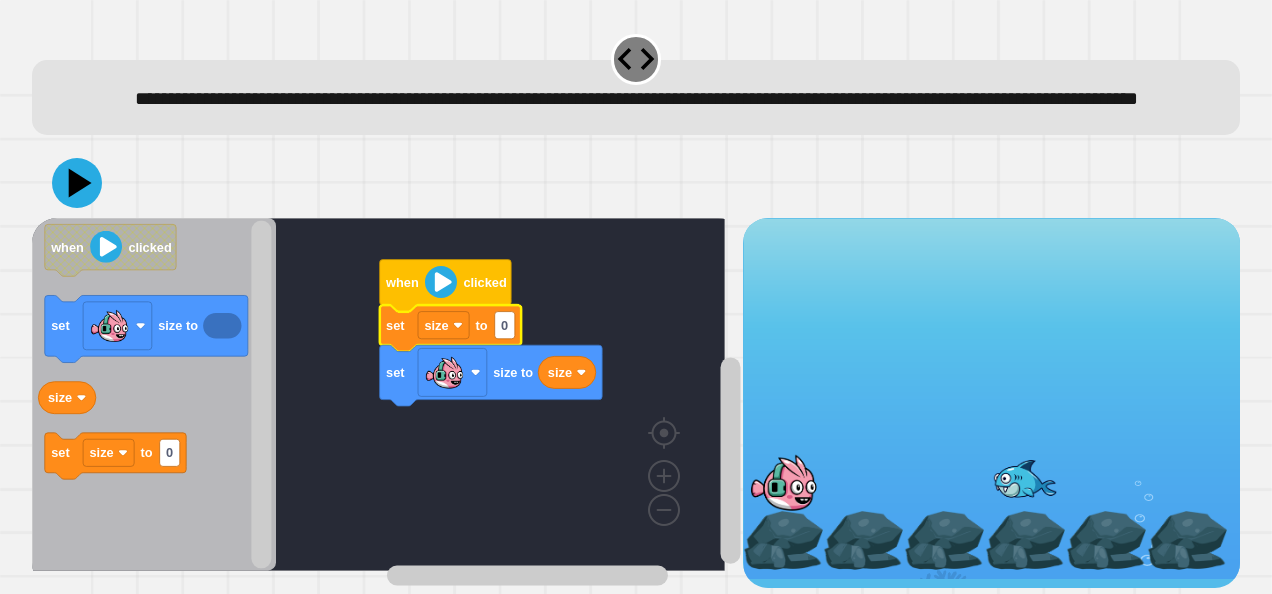 click on "0" 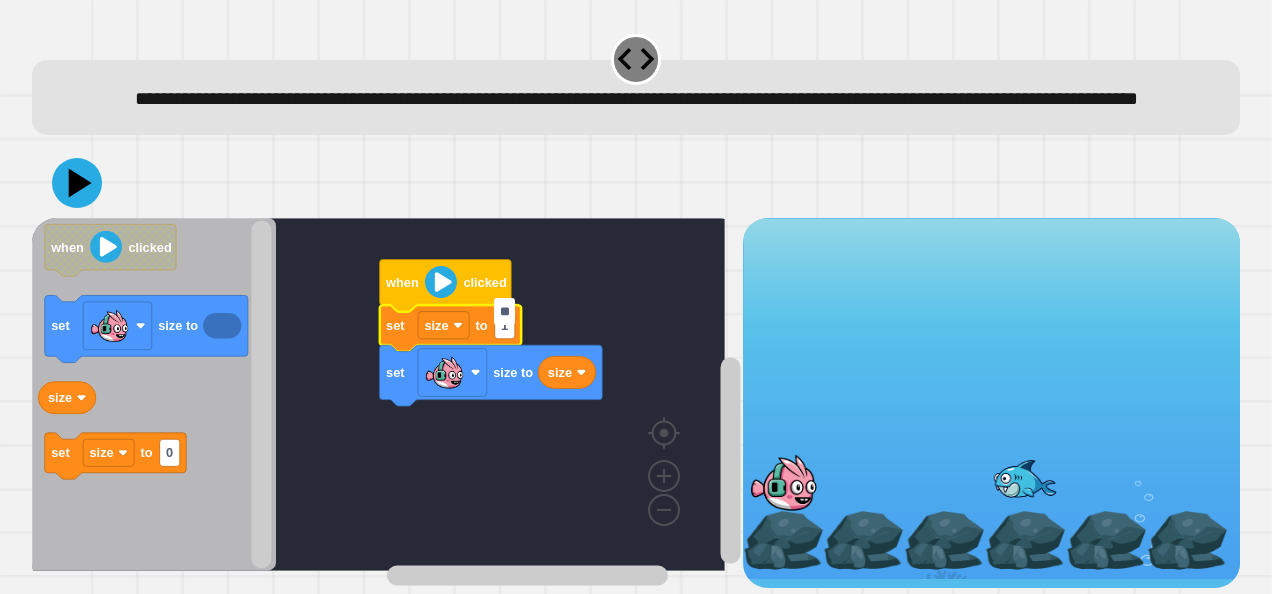 type on "***" 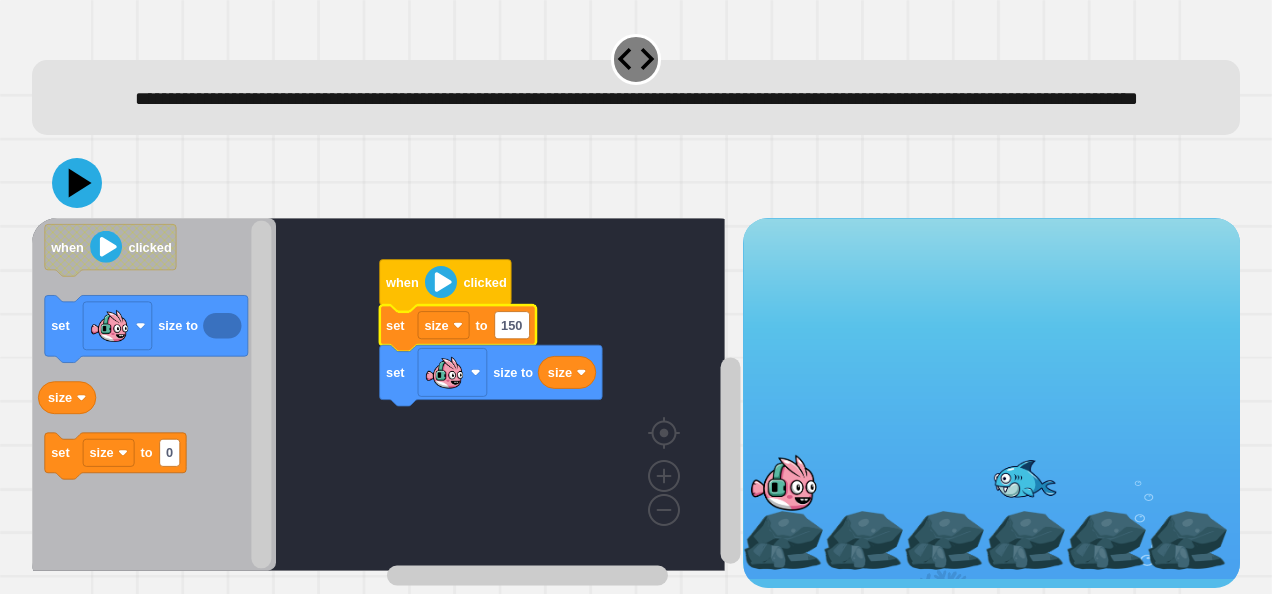 click 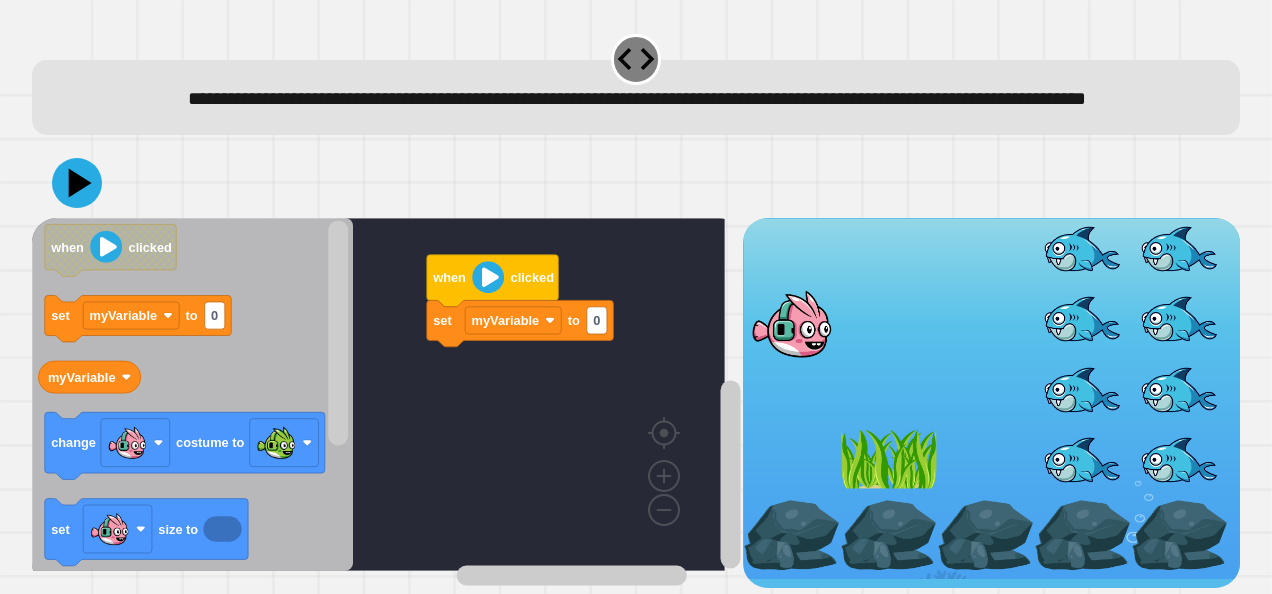 scroll, scrollTop: 46, scrollLeft: 0, axis: vertical 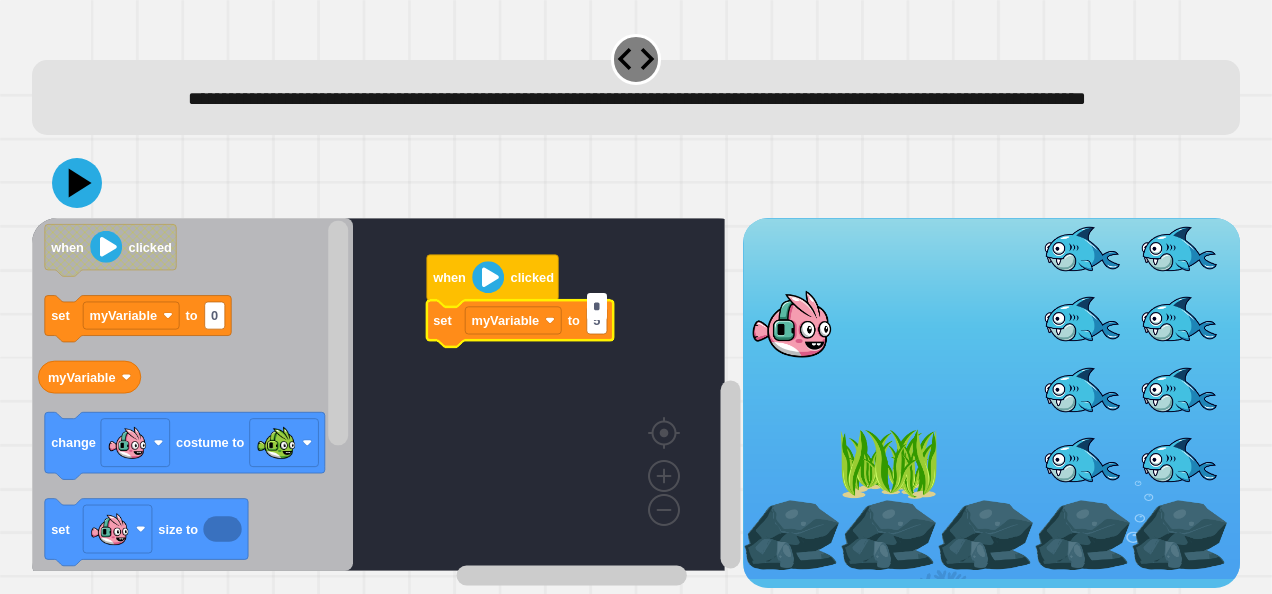 type on "**" 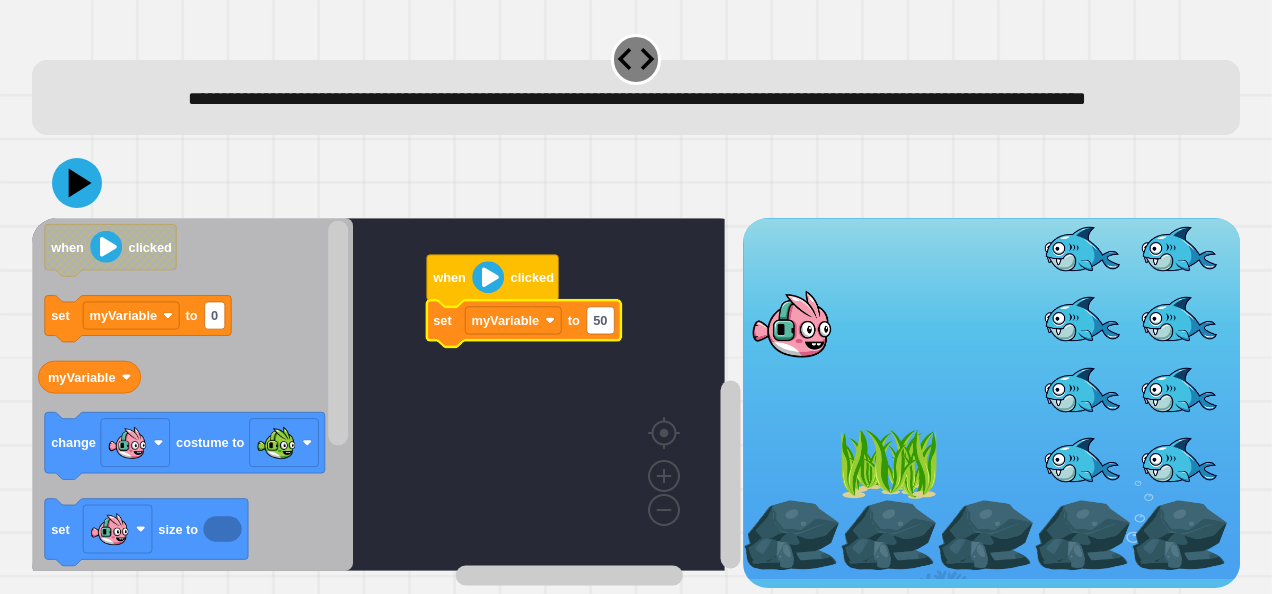 click 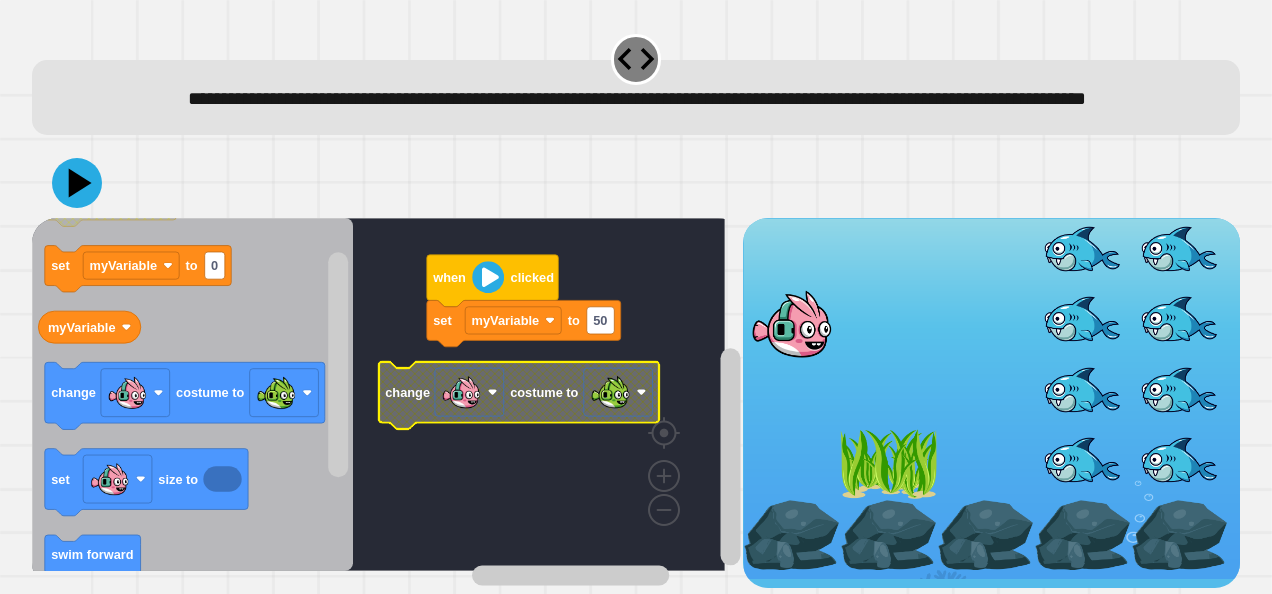 click 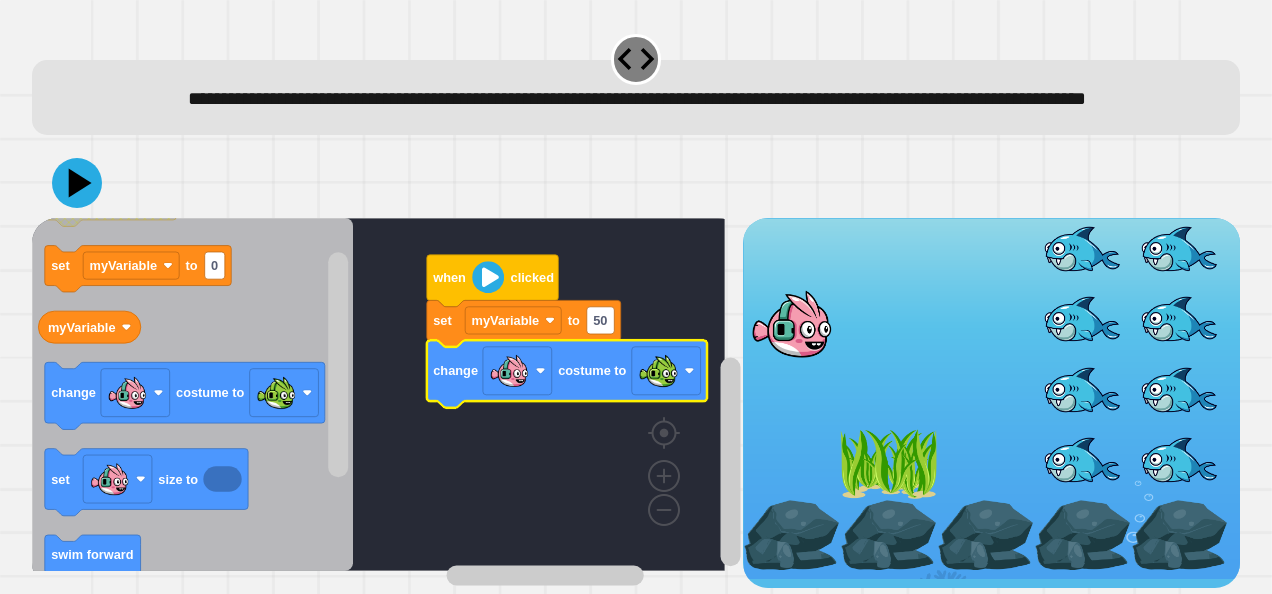 click on "change" 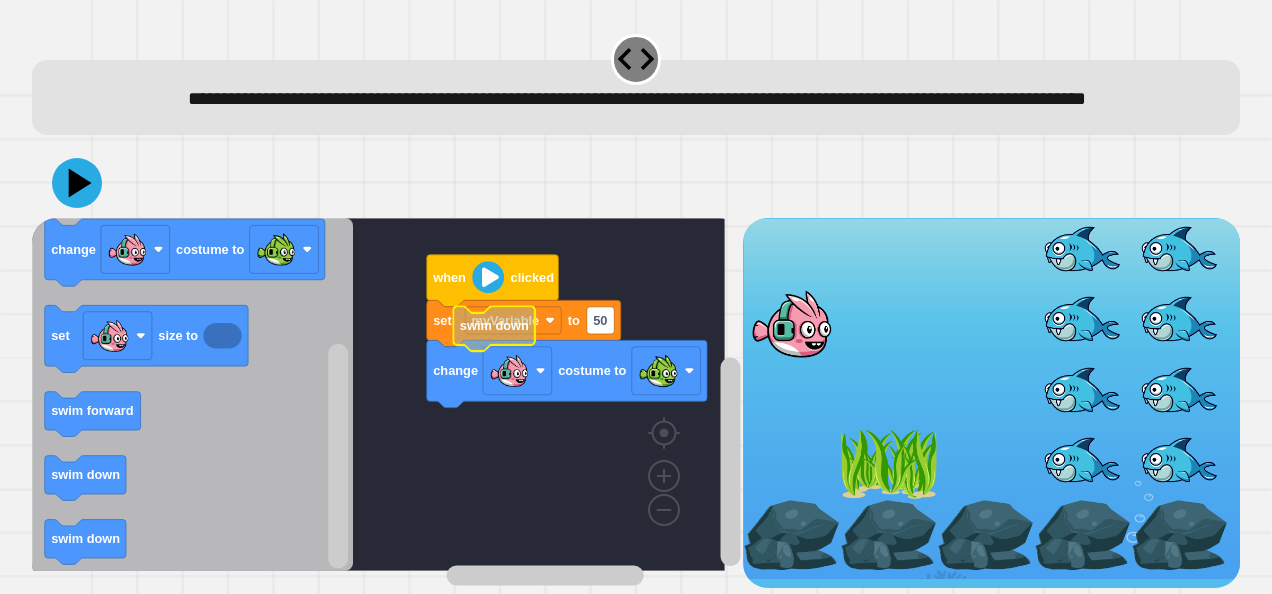 click 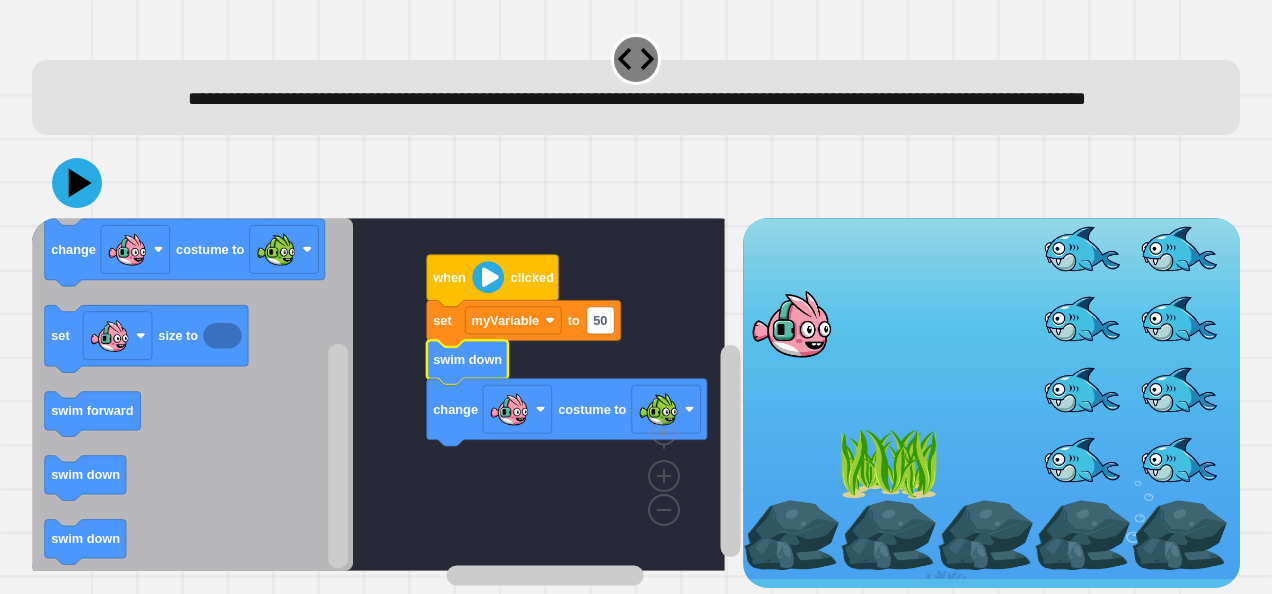 click 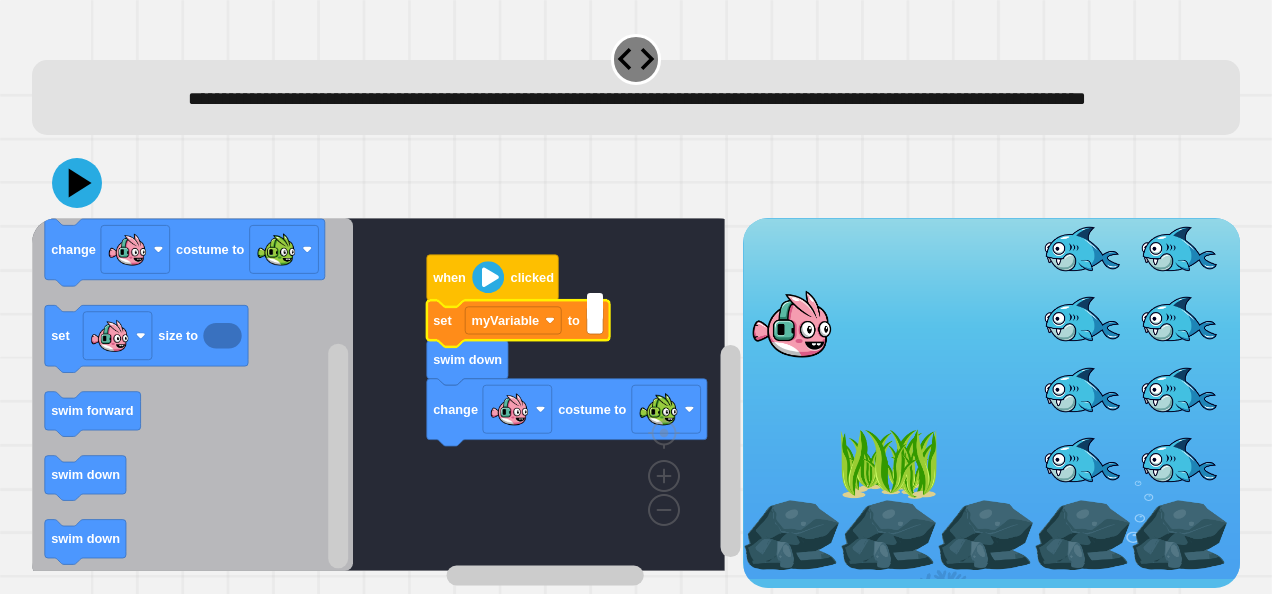 type on "*" 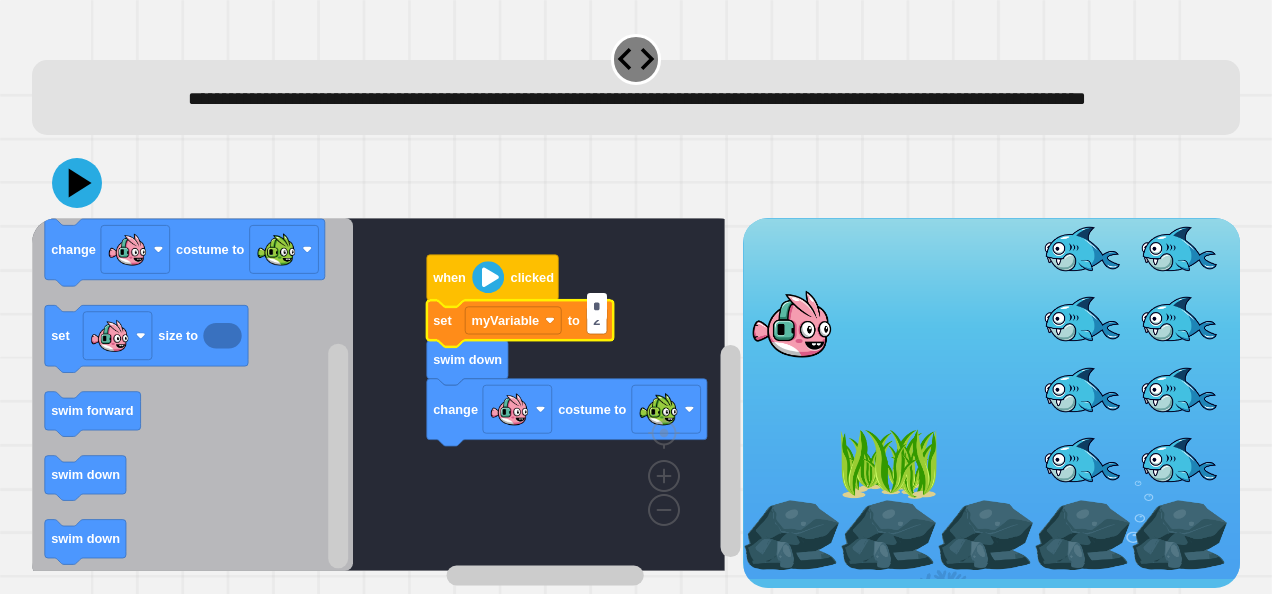 scroll, scrollTop: 0, scrollLeft: 0, axis: both 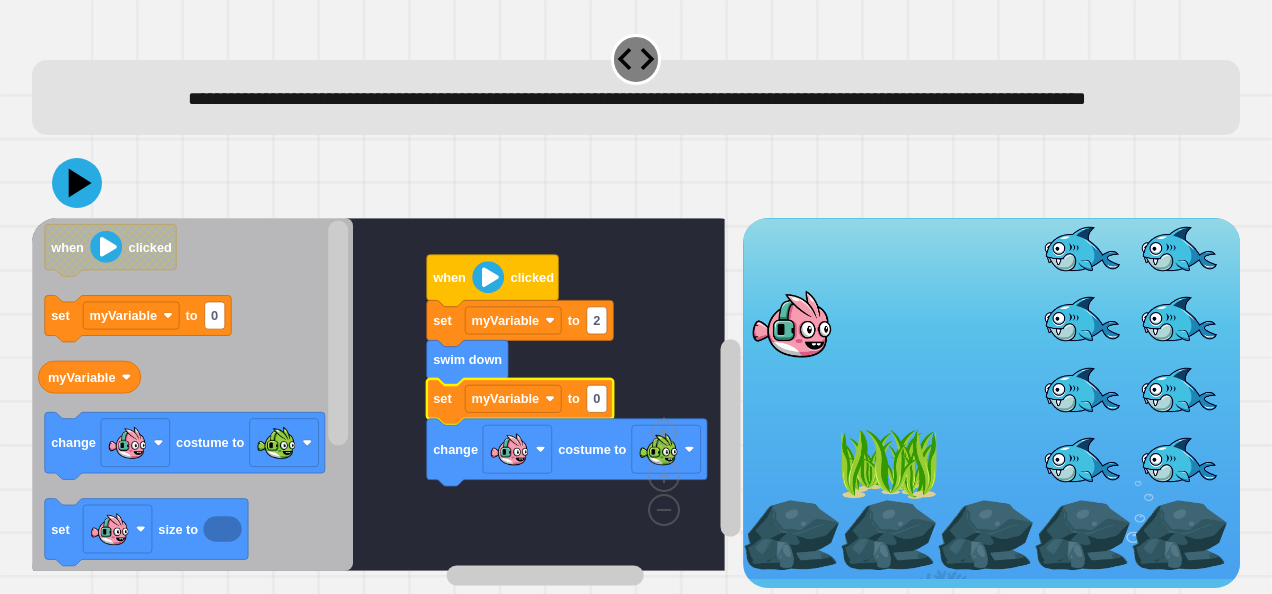 click 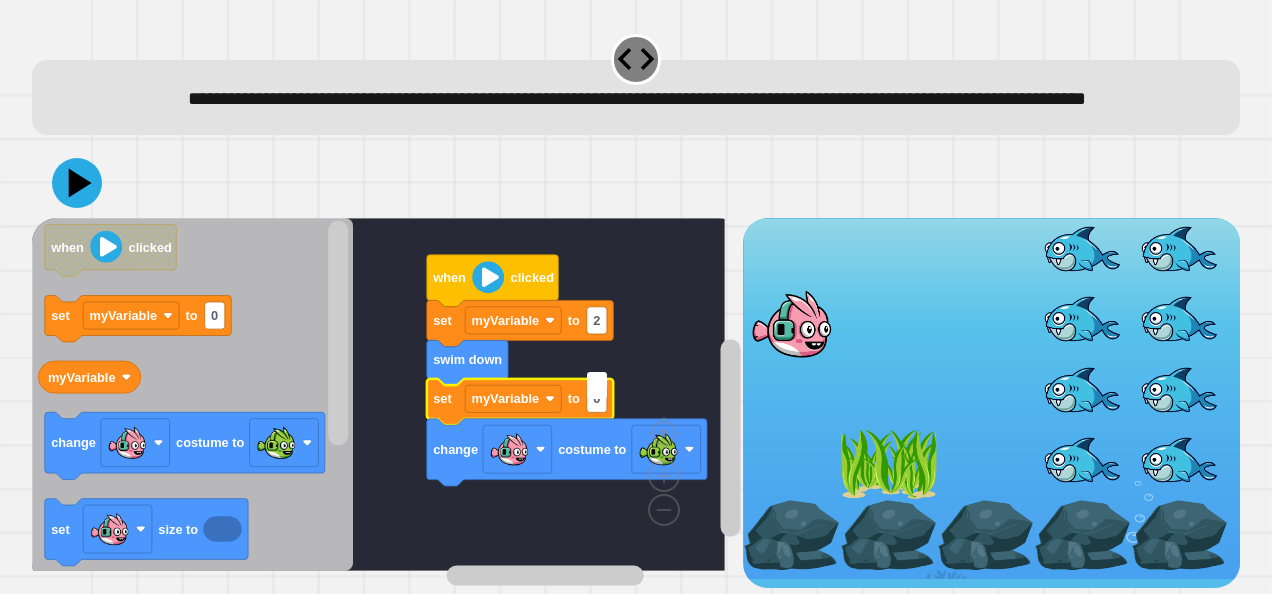 type on "*" 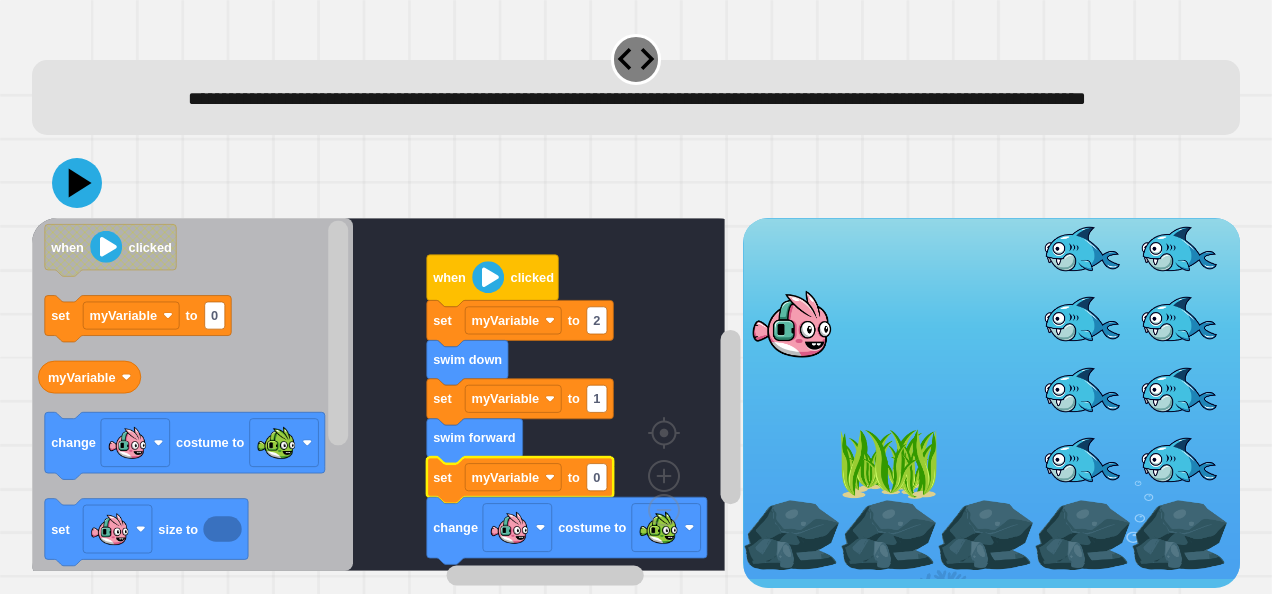 click 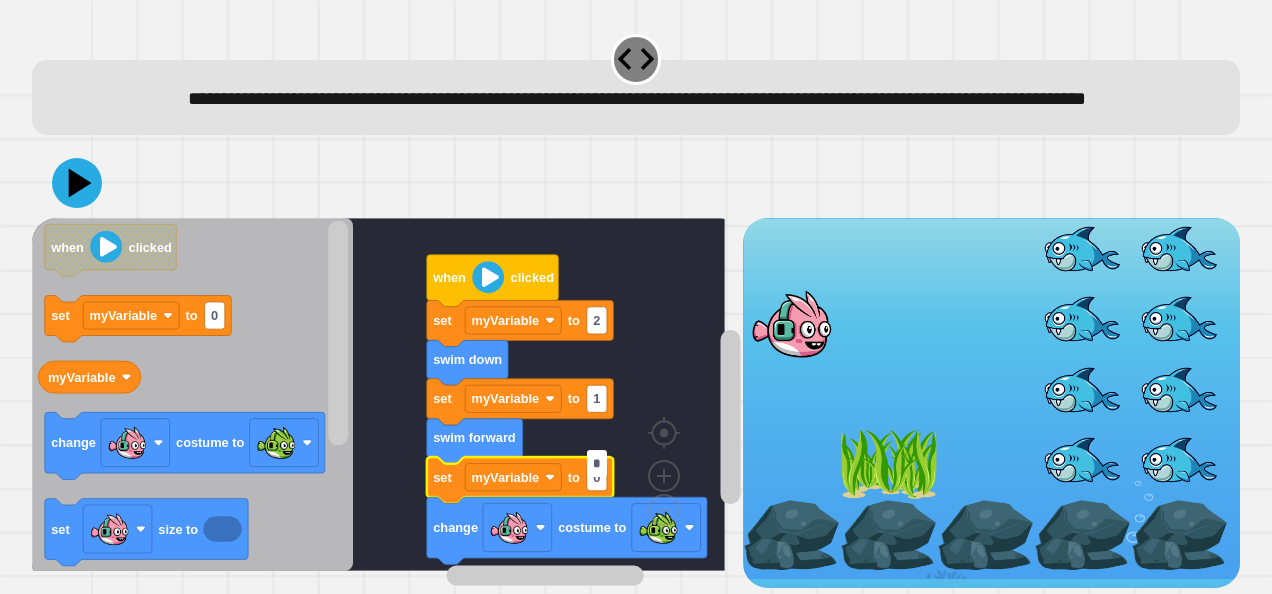 type on "**" 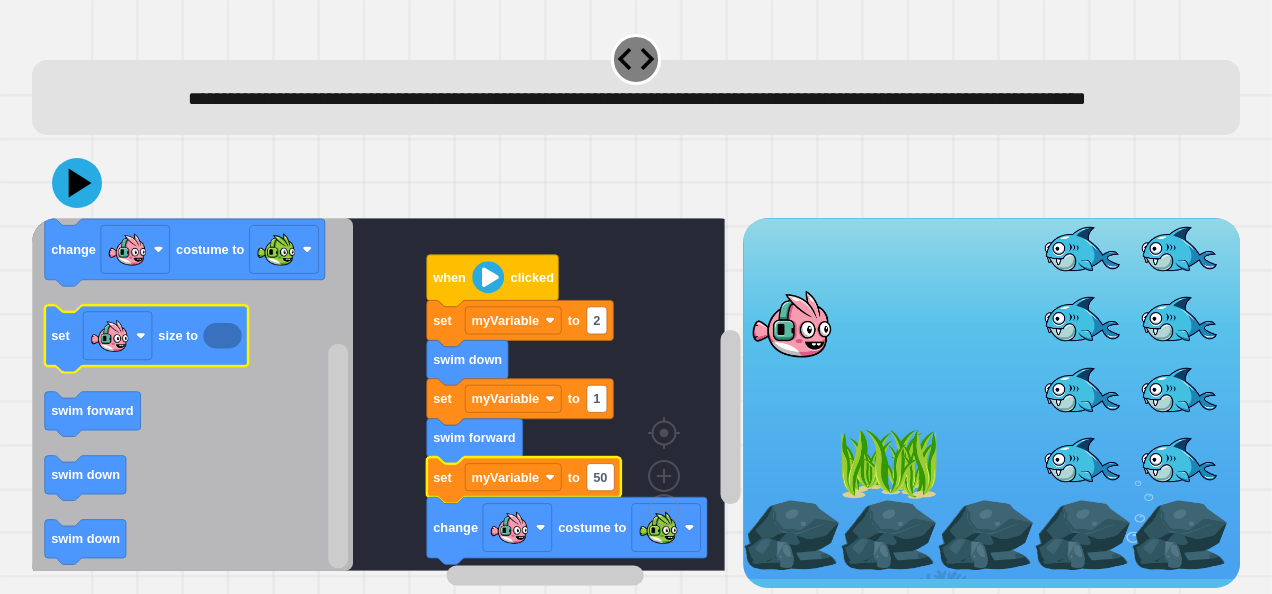 click 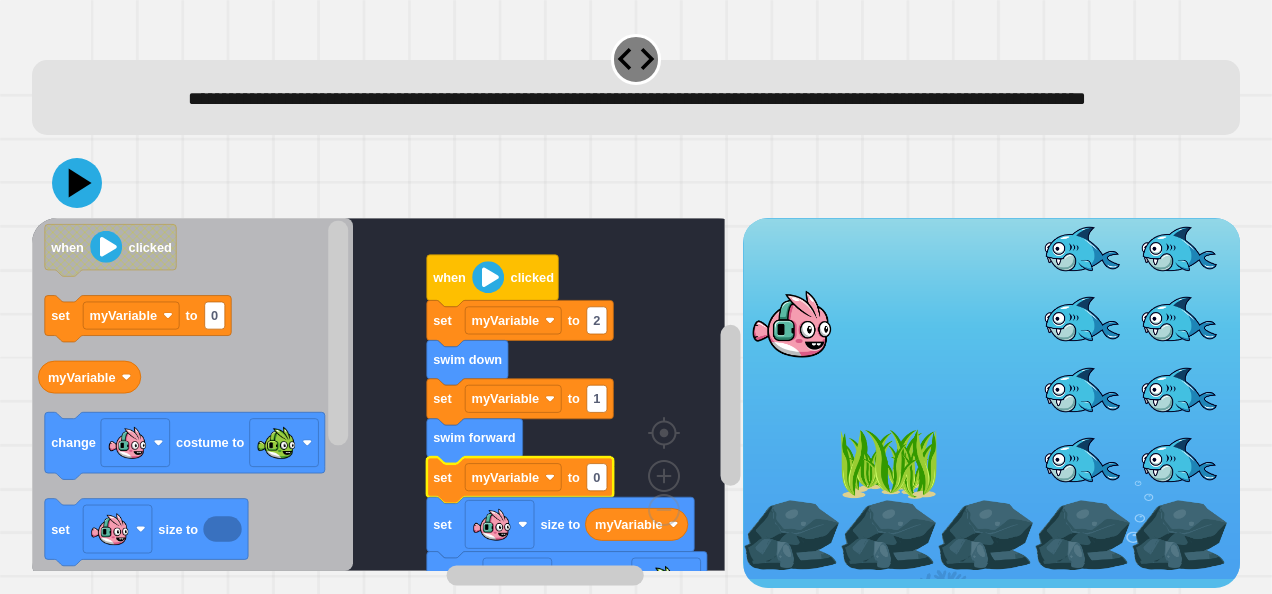 click 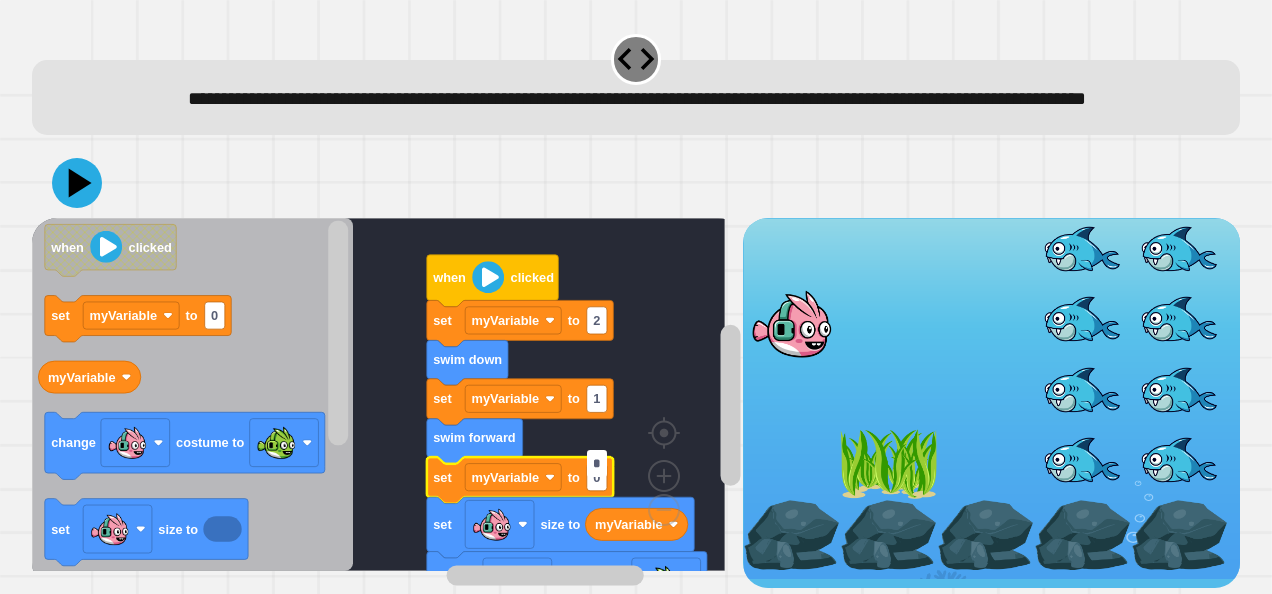 type on "**" 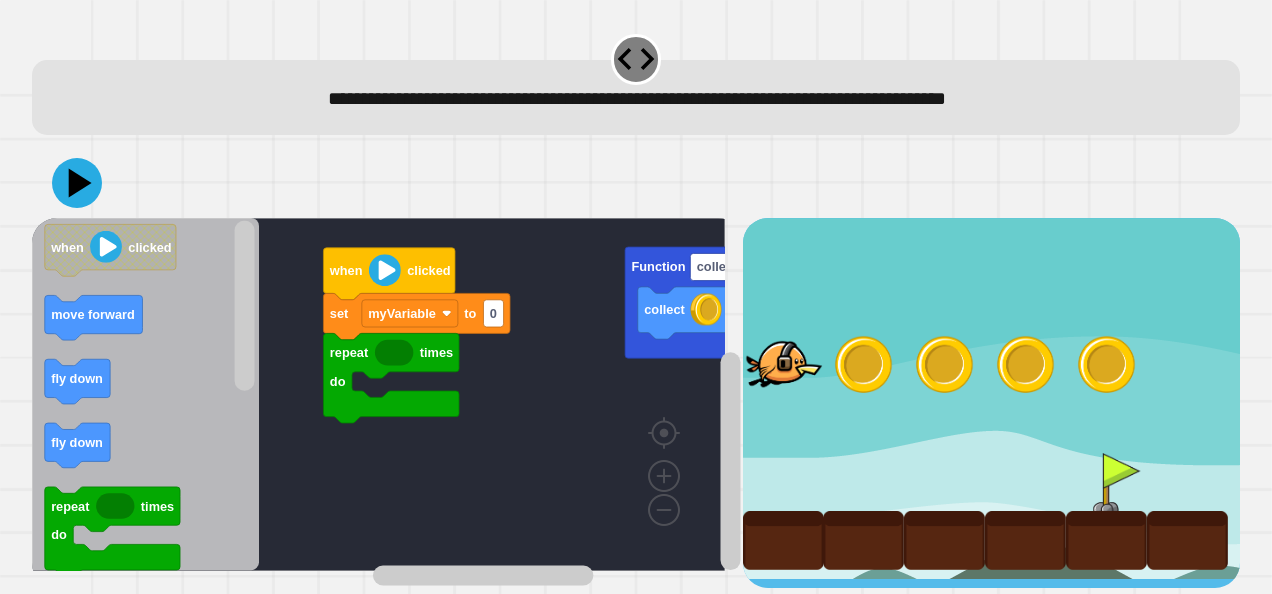 click on "repeat times do set myVariable to 0 when clicked collect Function collectCoin   when clicked move forward fly down fly down repeat times do myVariable set myVariable to 0 Function collectCoin   call collectCoin collect" at bounding box center (387, 403) 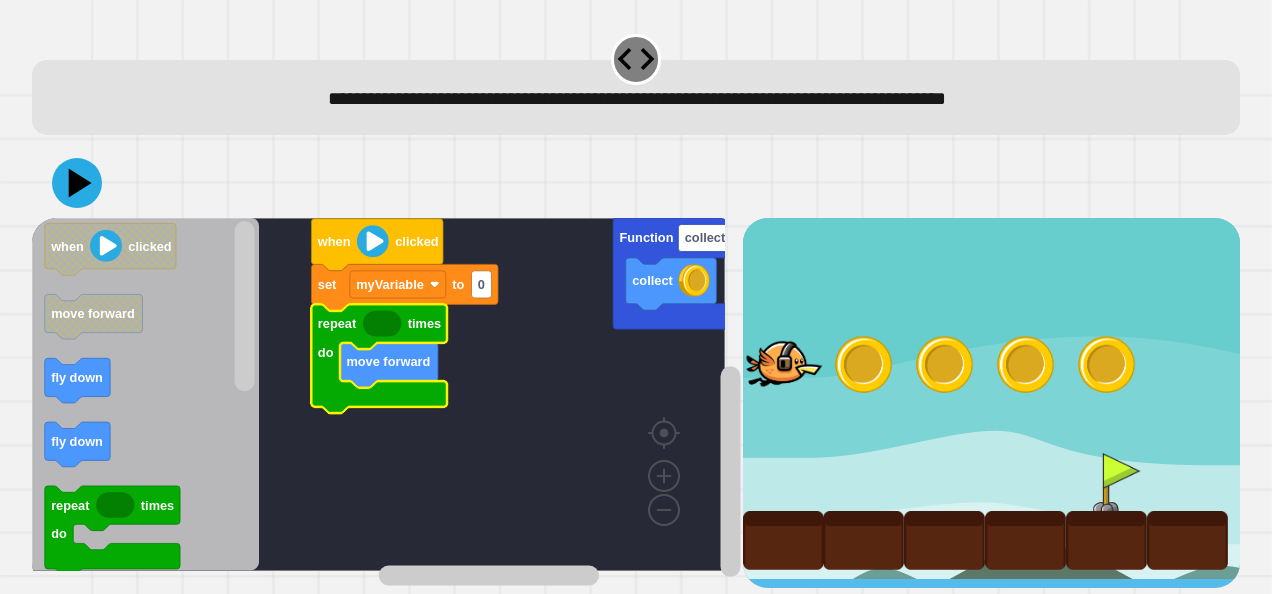 click 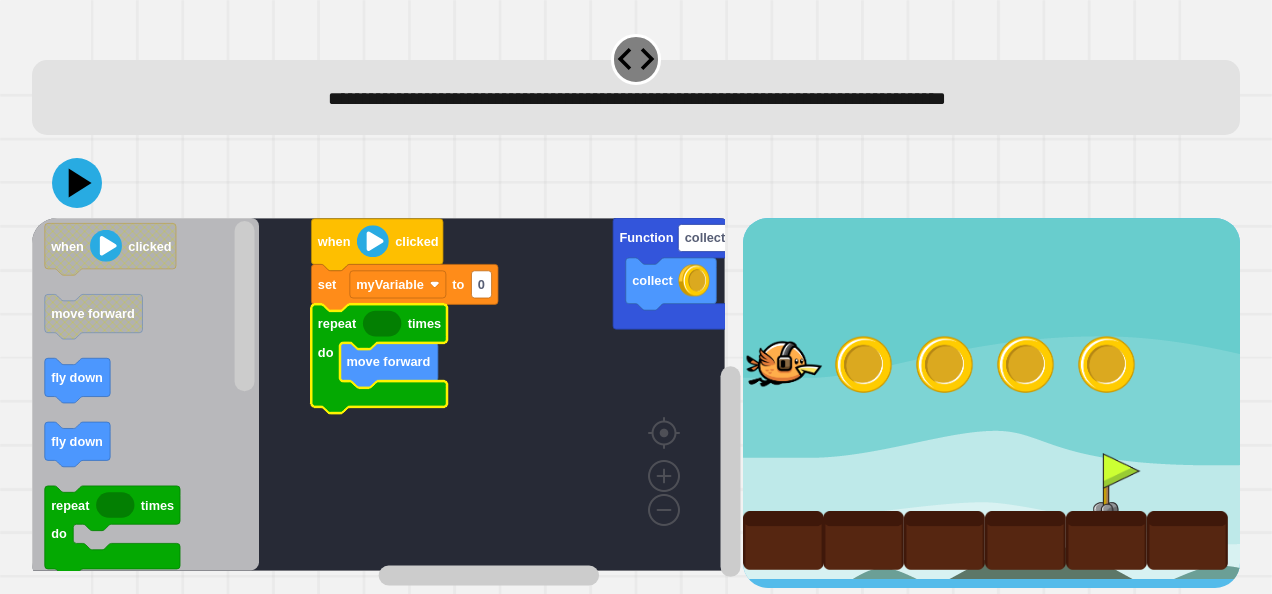 click 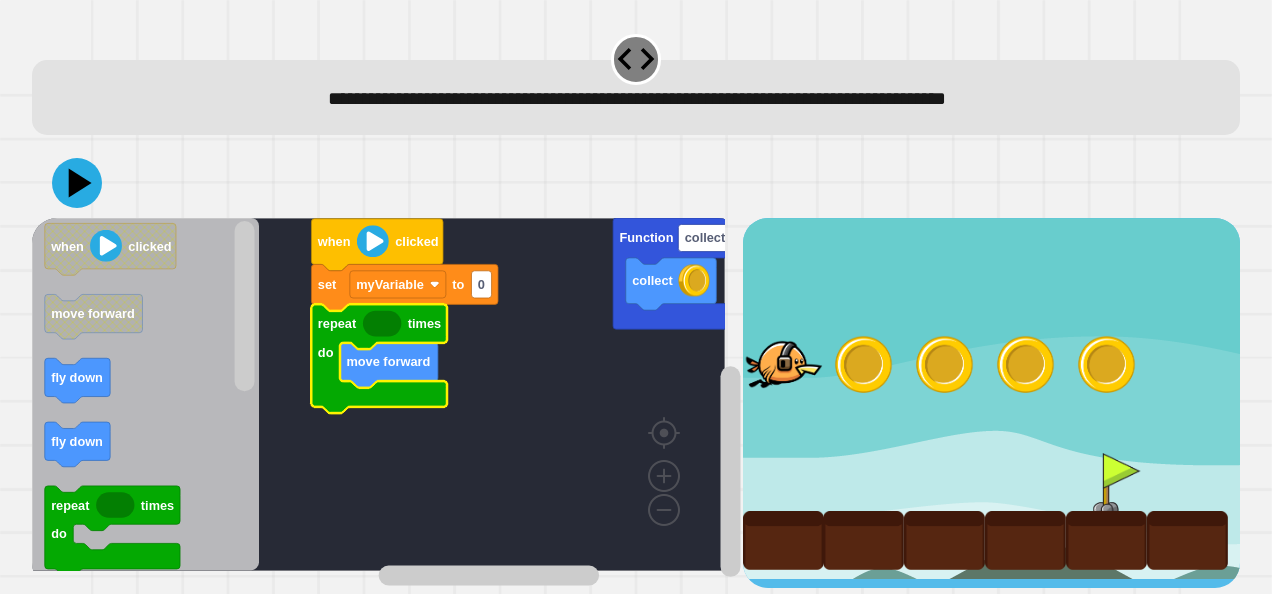 click 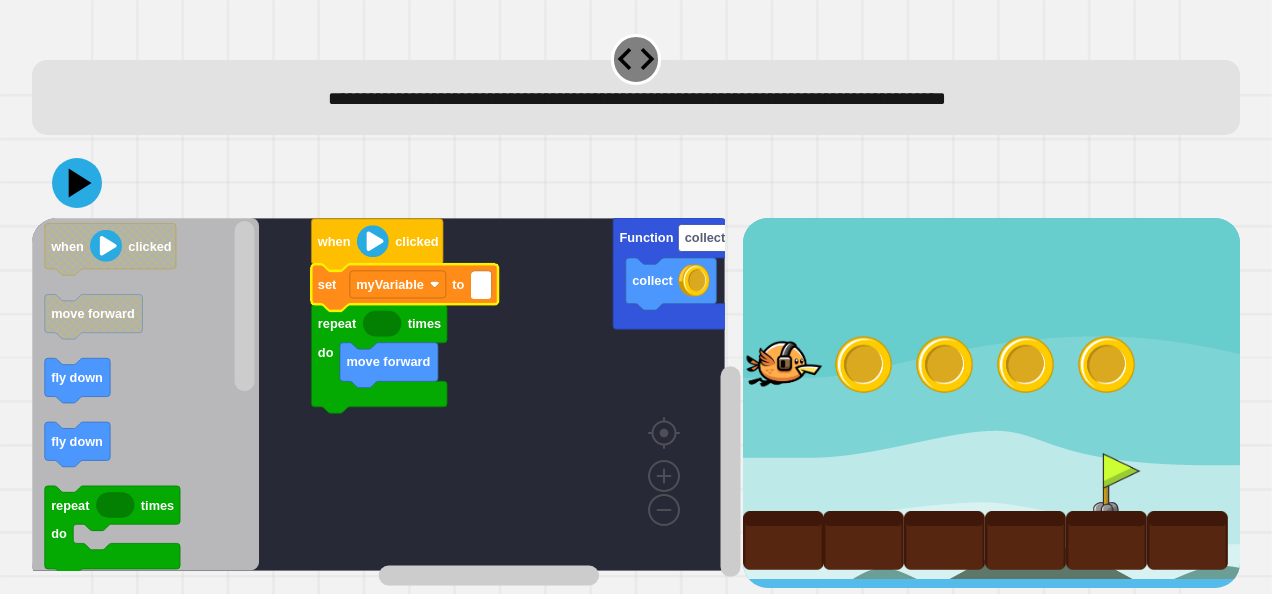 type on "*" 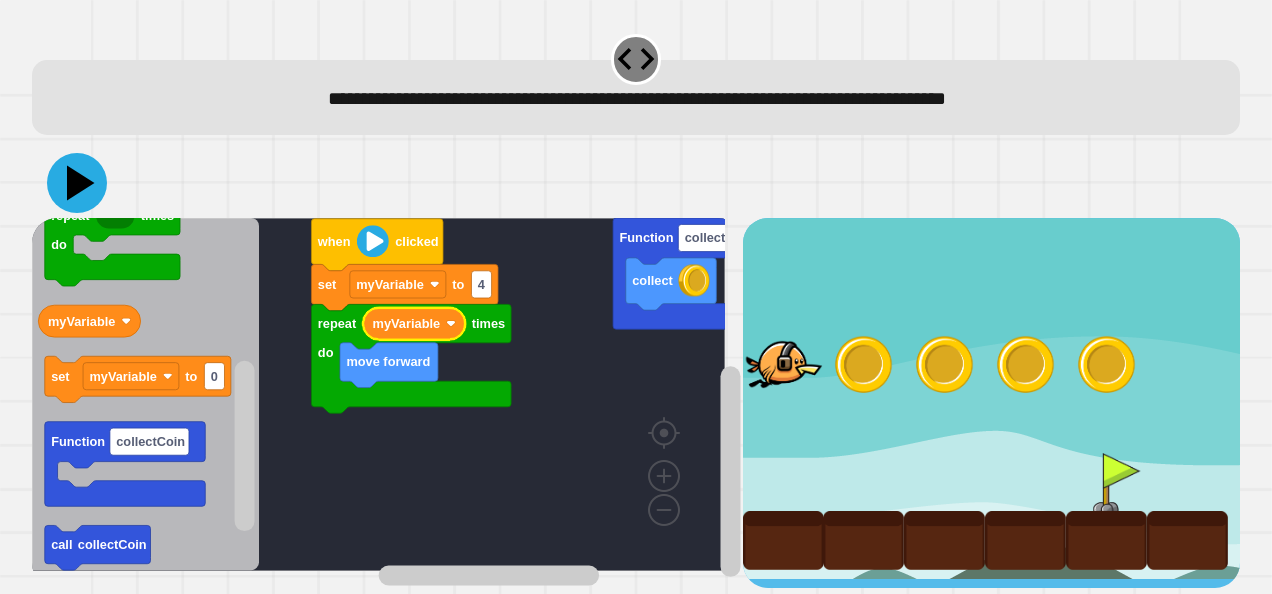 click 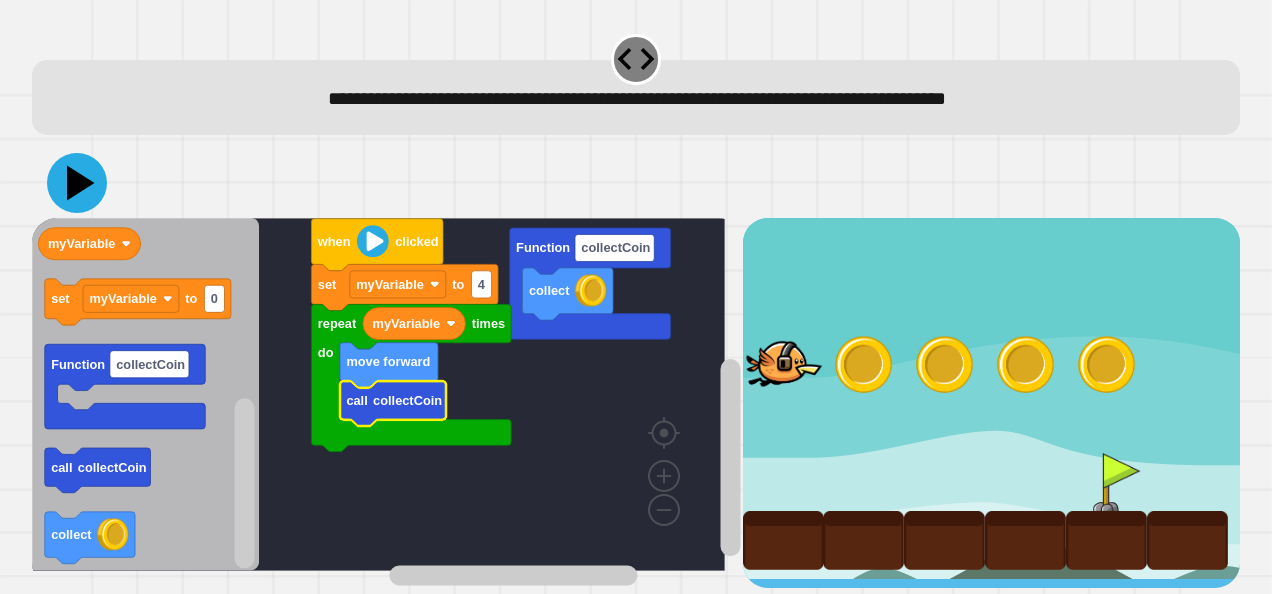 click 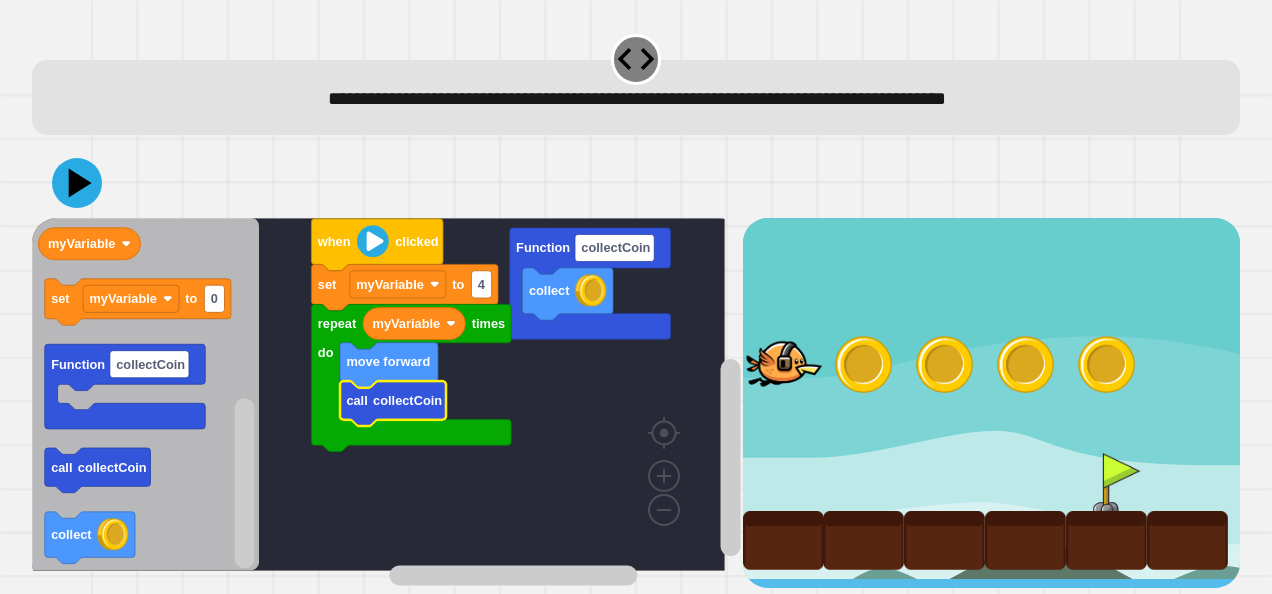 scroll, scrollTop: 15, scrollLeft: 0, axis: vertical 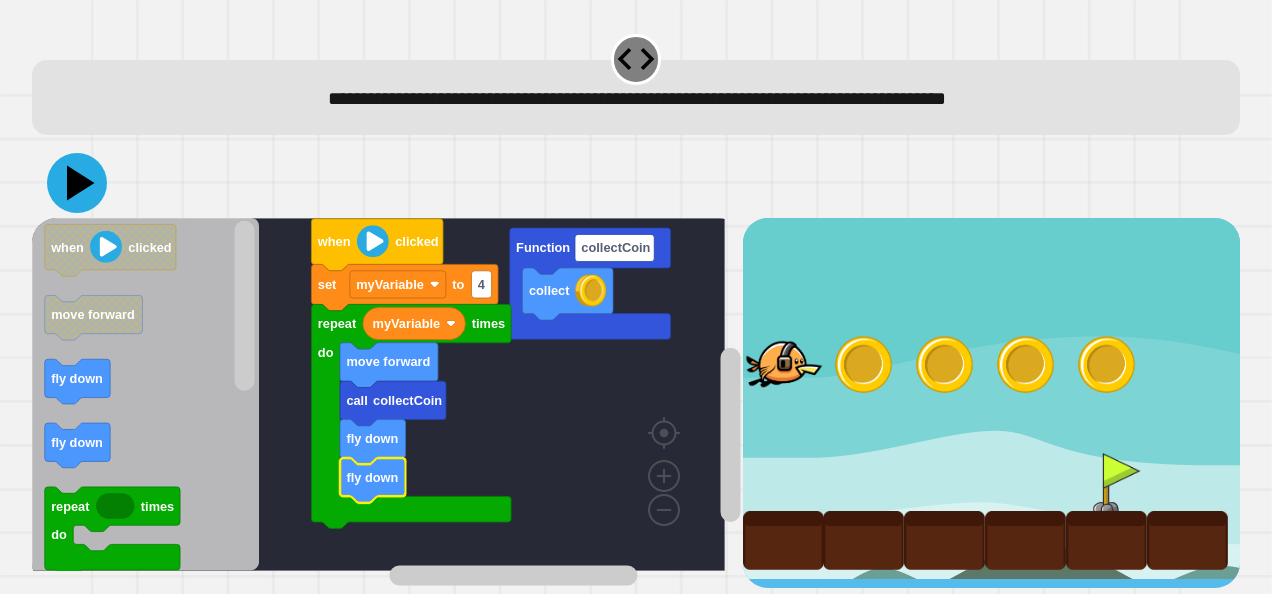 click 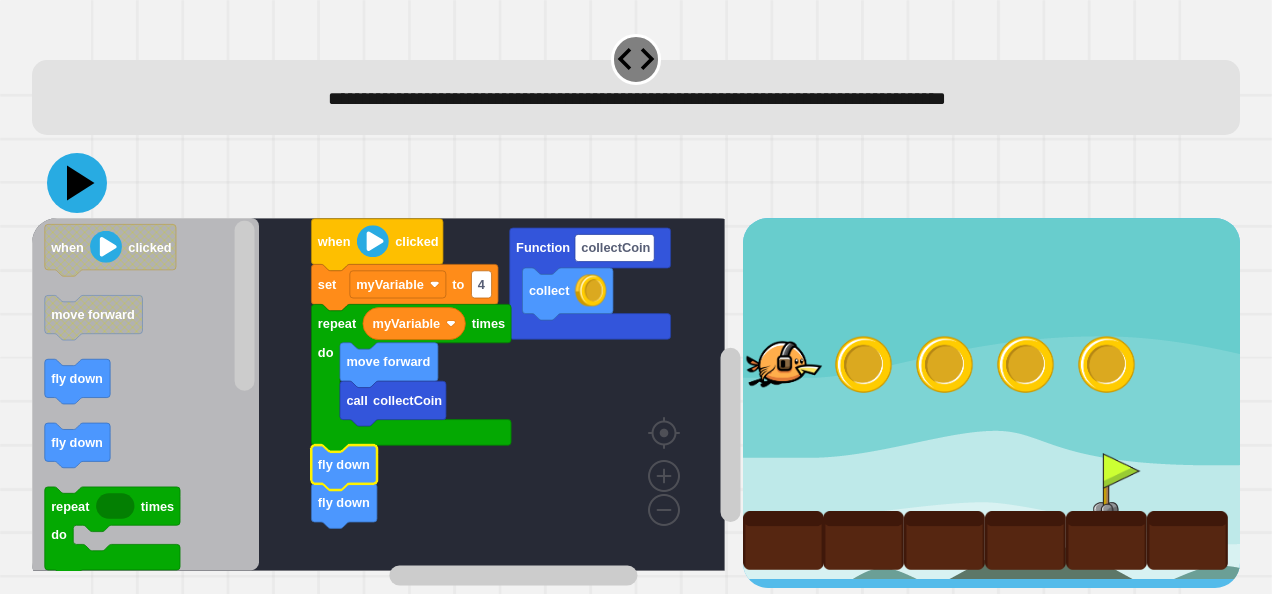 click 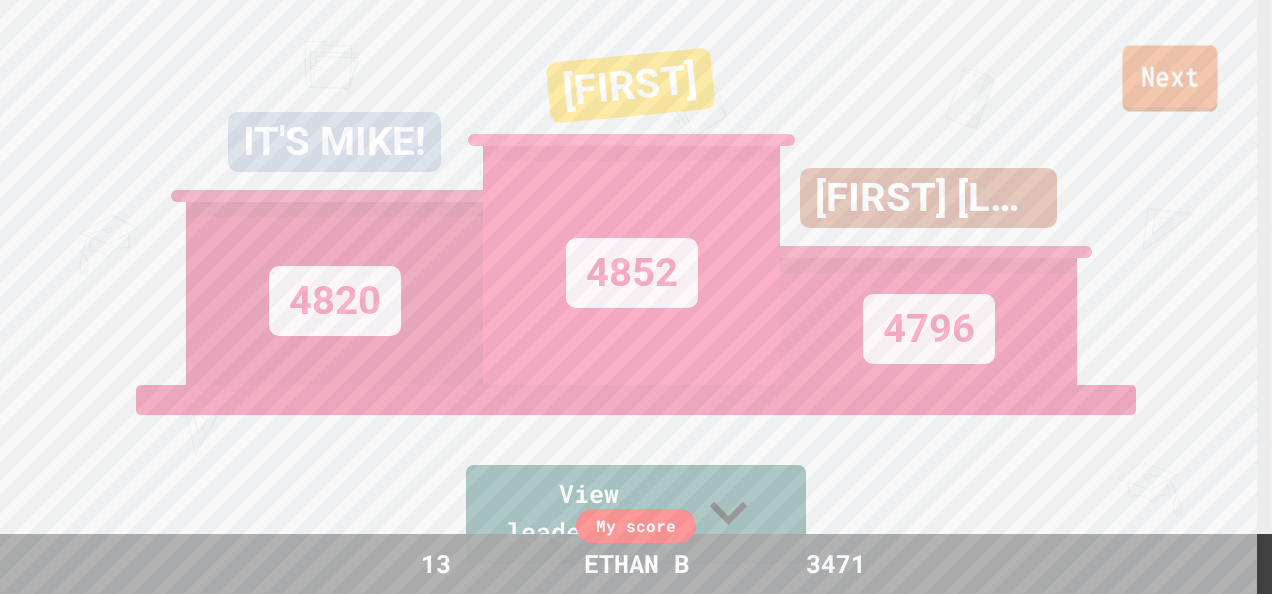 click on "Next" at bounding box center [1169, 78] 